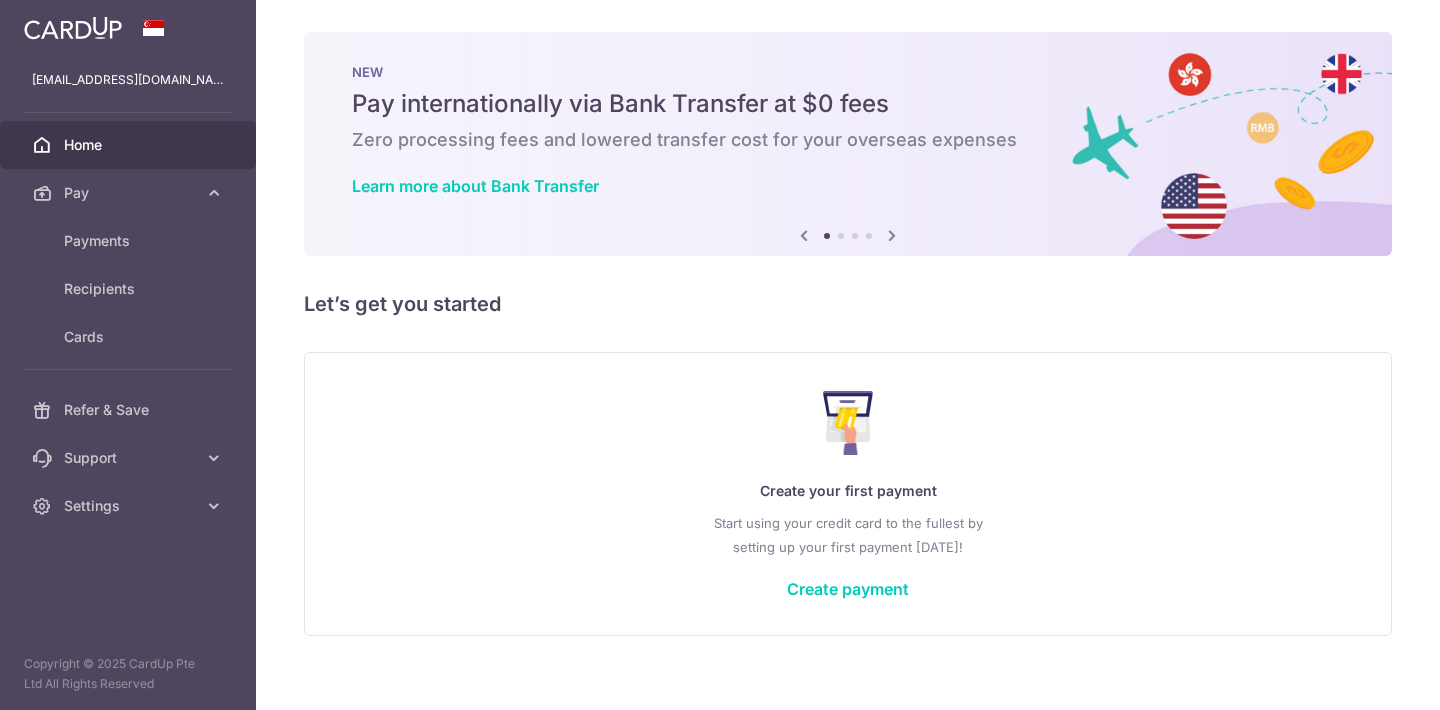 scroll, scrollTop: 0, scrollLeft: 0, axis: both 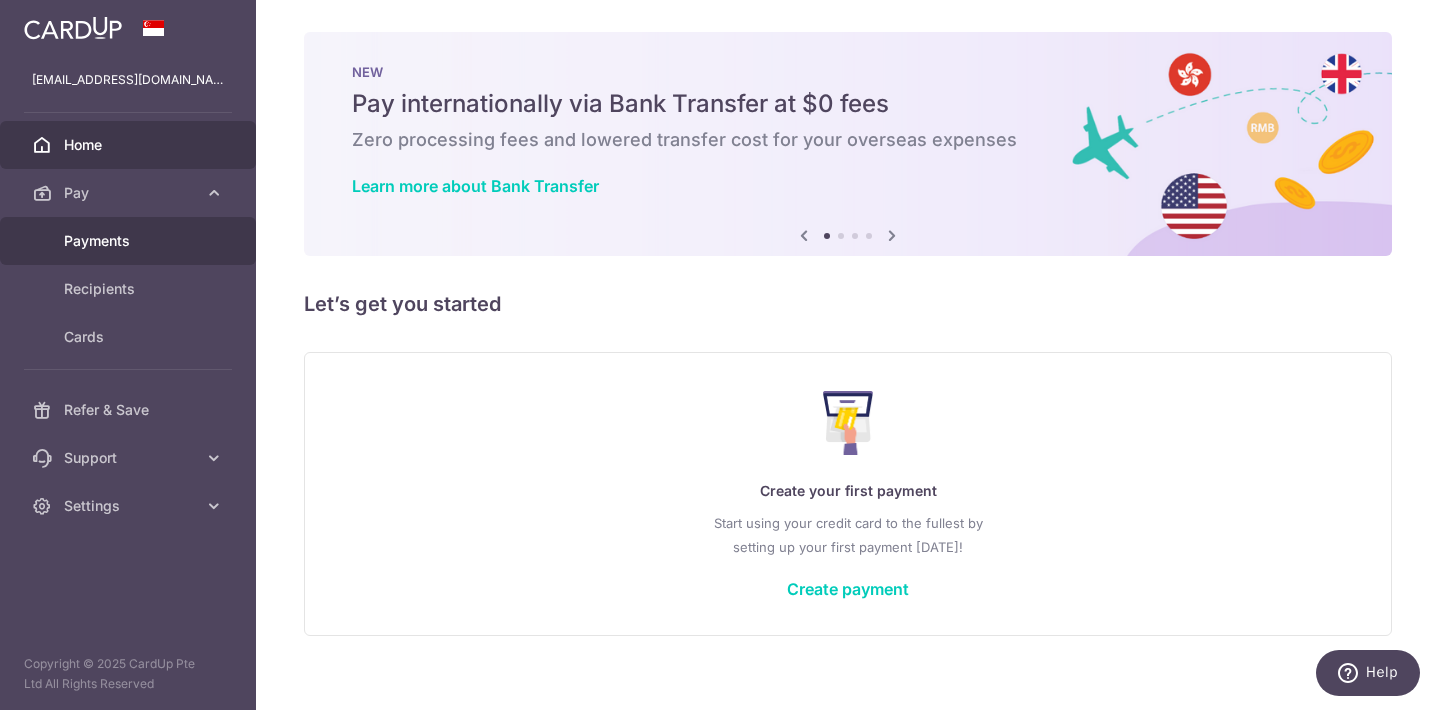 click on "Payments" at bounding box center [128, 241] 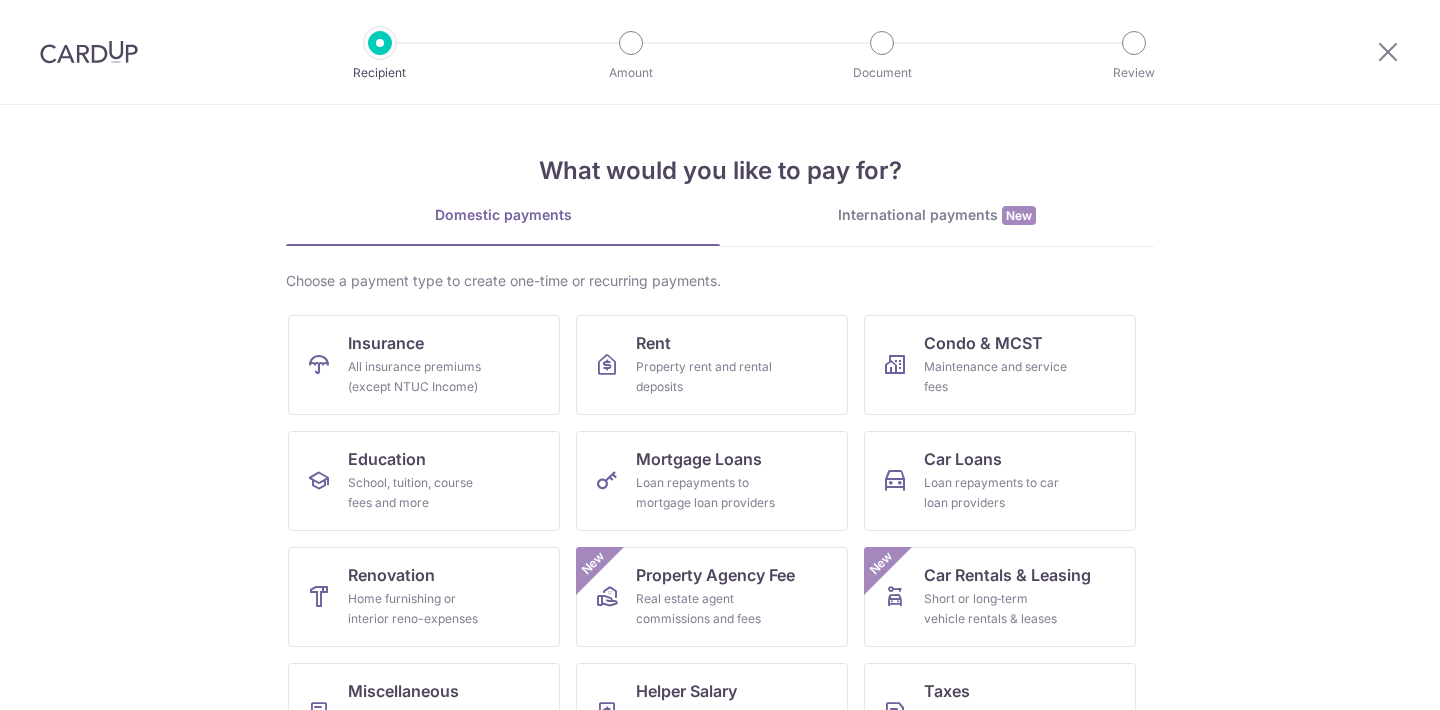 scroll, scrollTop: 0, scrollLeft: 0, axis: both 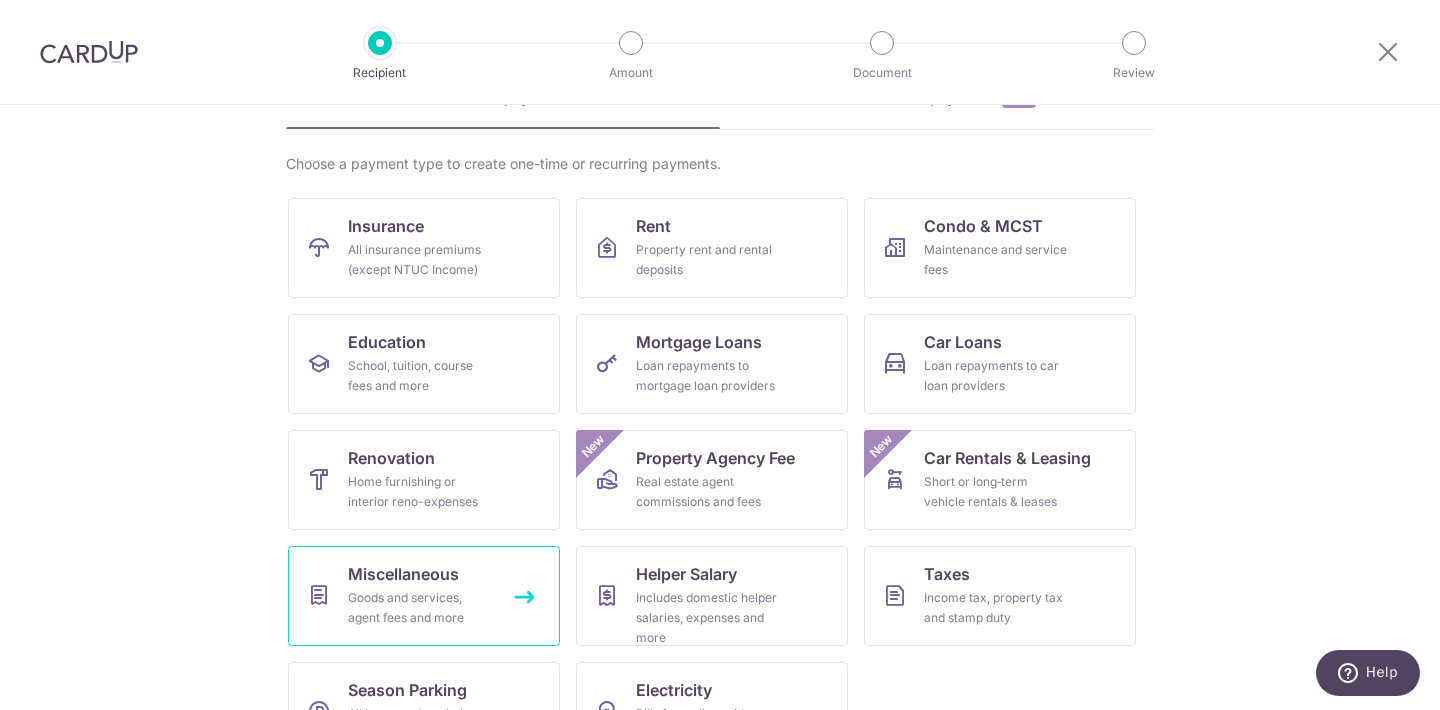 click on "Goods and services, agent fees and more" at bounding box center [420, 608] 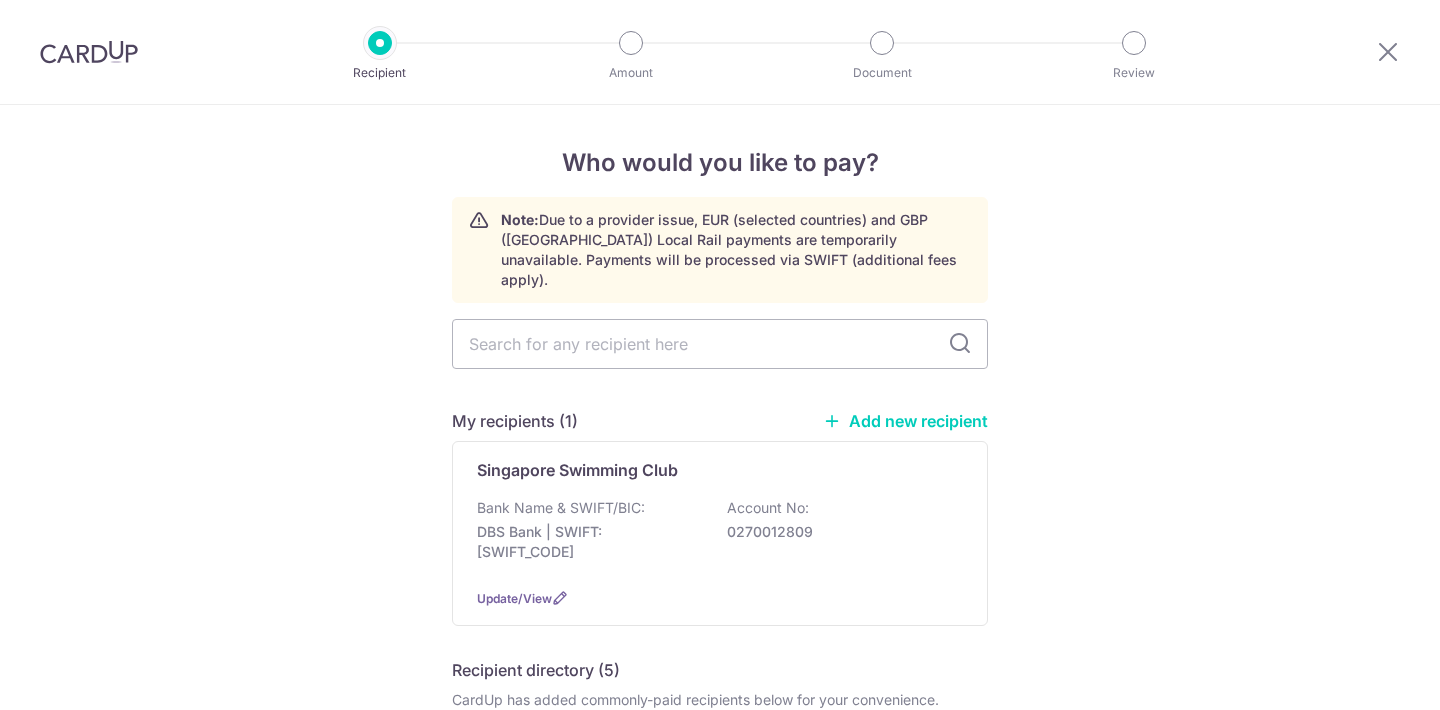 scroll, scrollTop: 0, scrollLeft: 0, axis: both 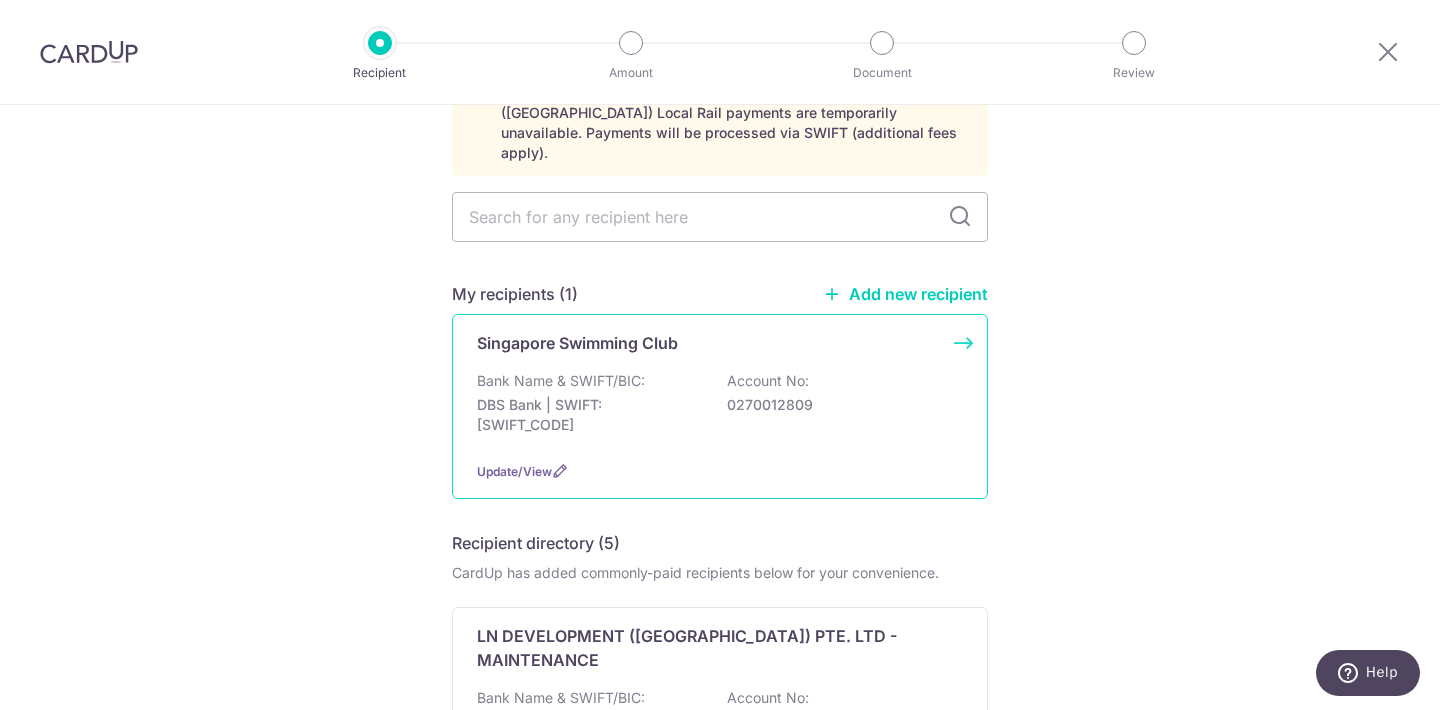 click on "DBS Bank | SWIFT: DBSSSGSGXXX" at bounding box center [589, 415] 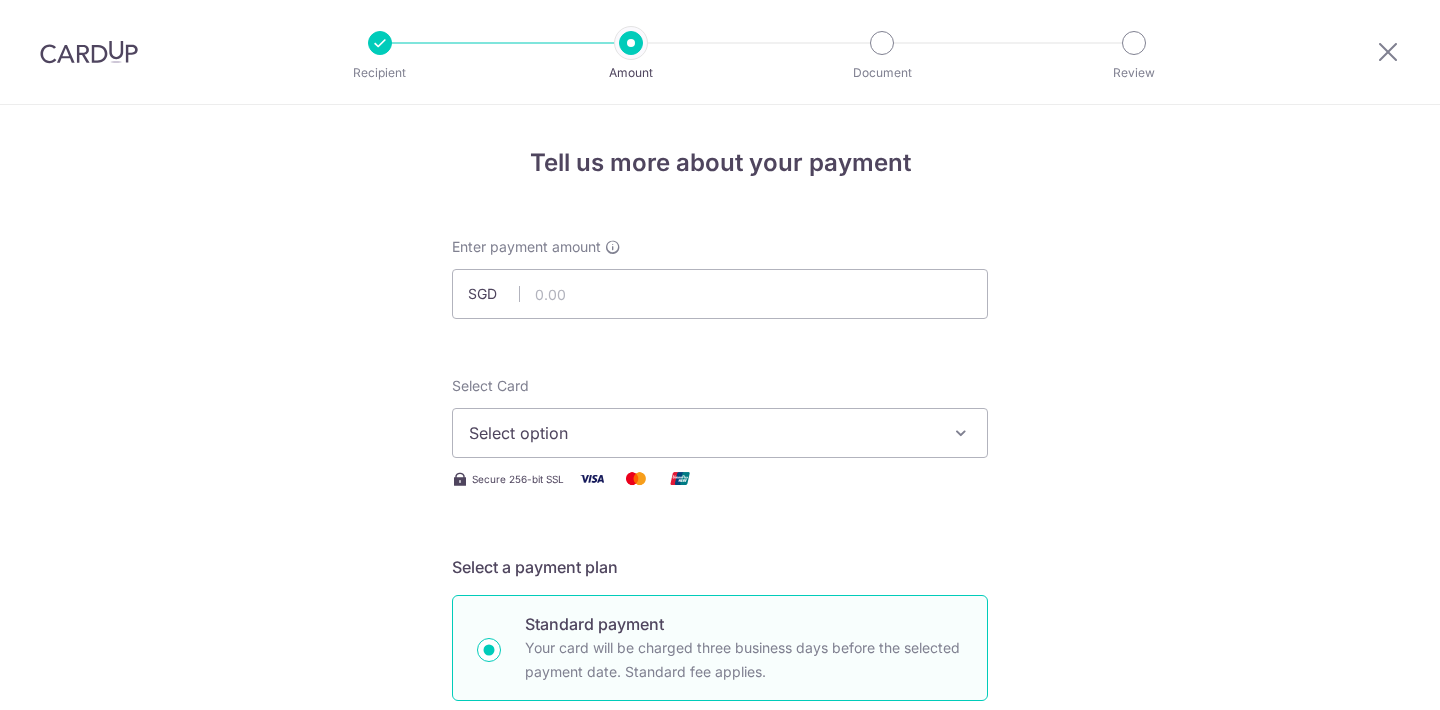 scroll, scrollTop: 0, scrollLeft: 0, axis: both 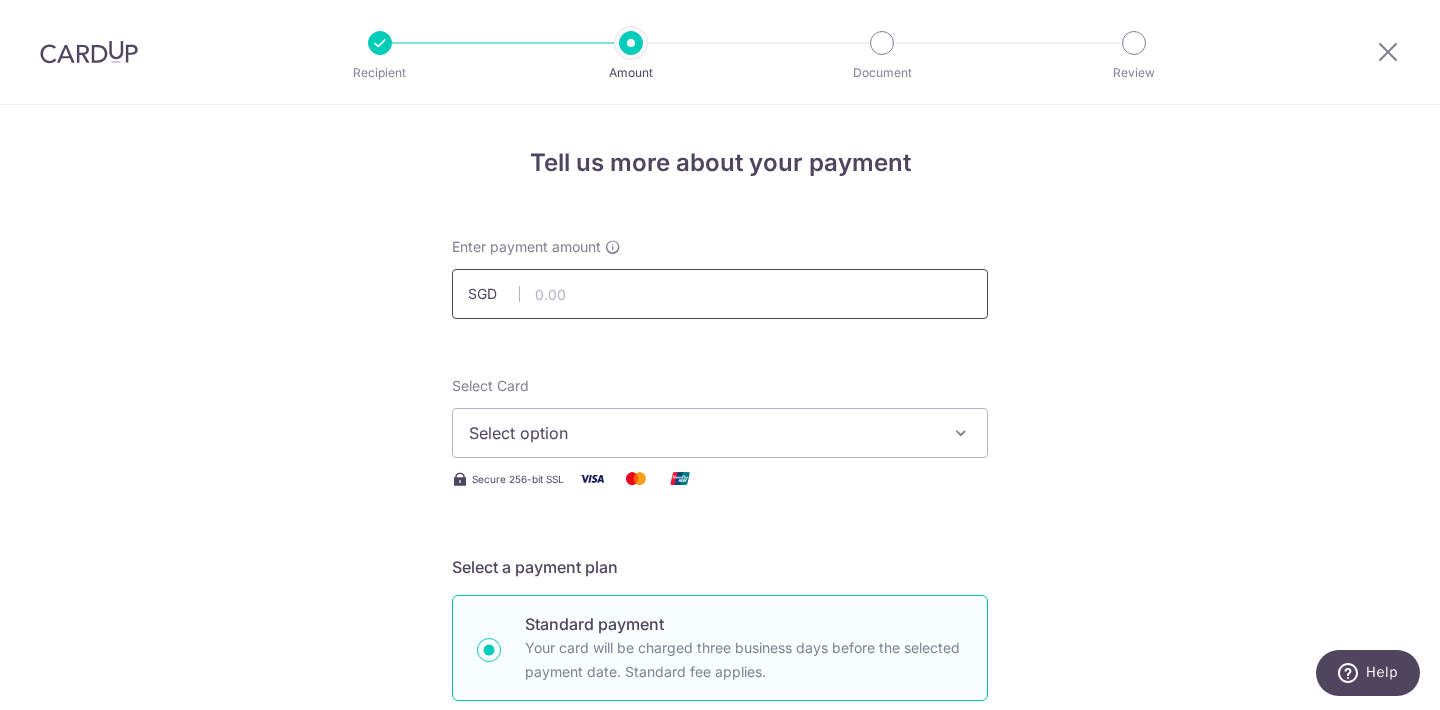 click at bounding box center (720, 294) 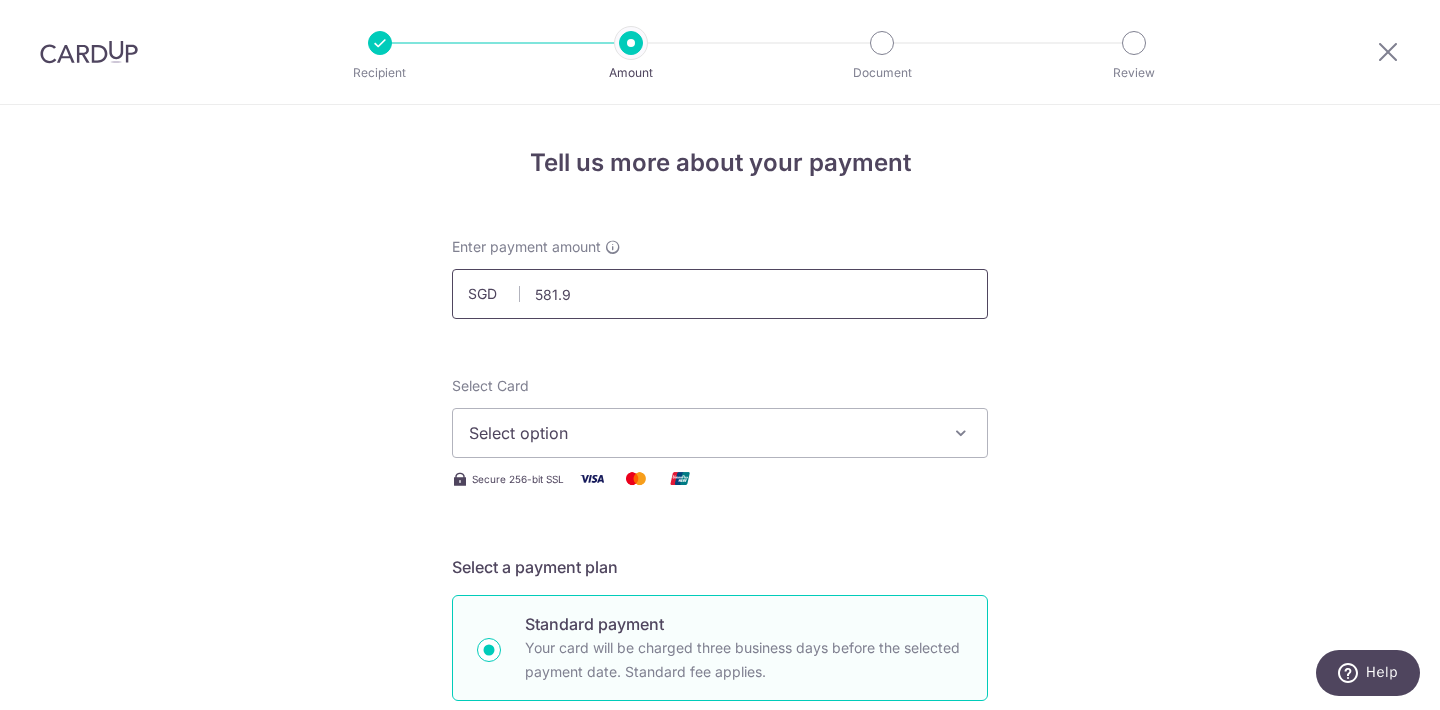 type on "581.90" 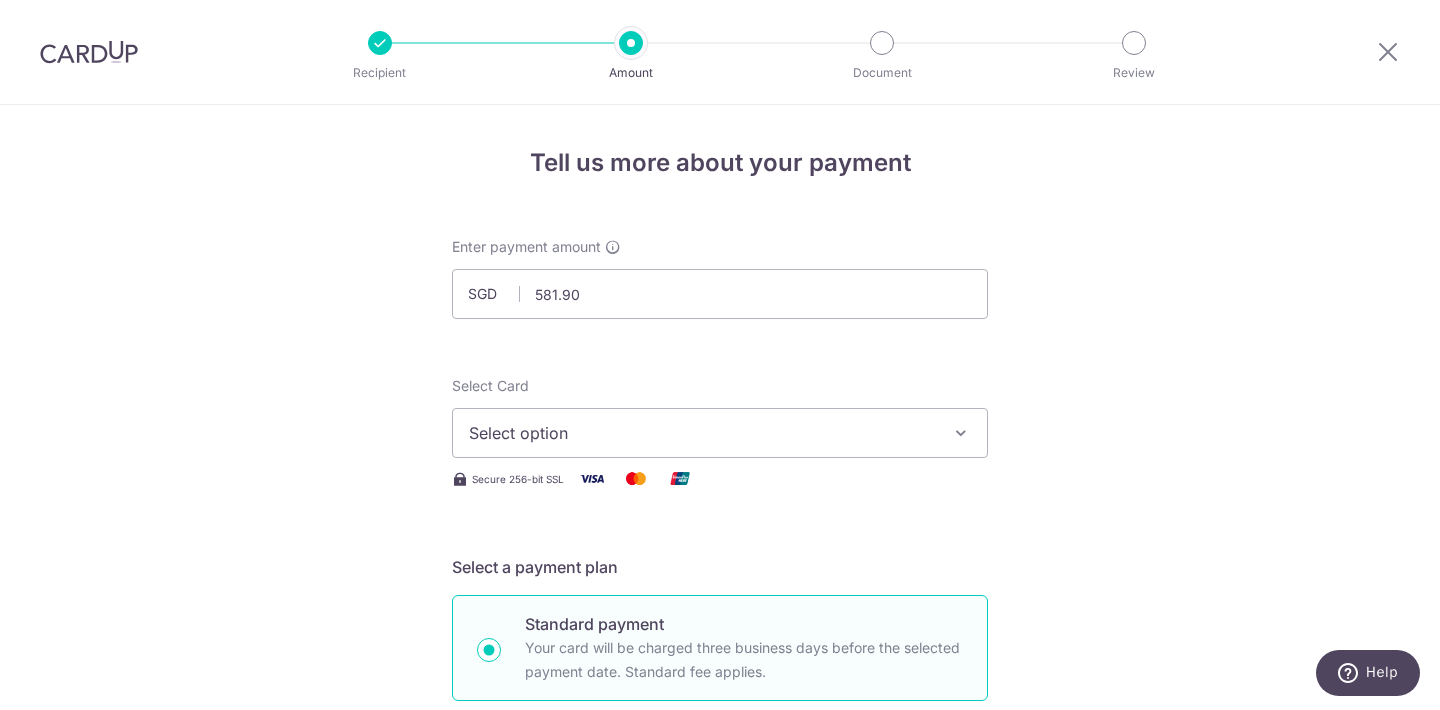 click on "Select option" at bounding box center (702, 433) 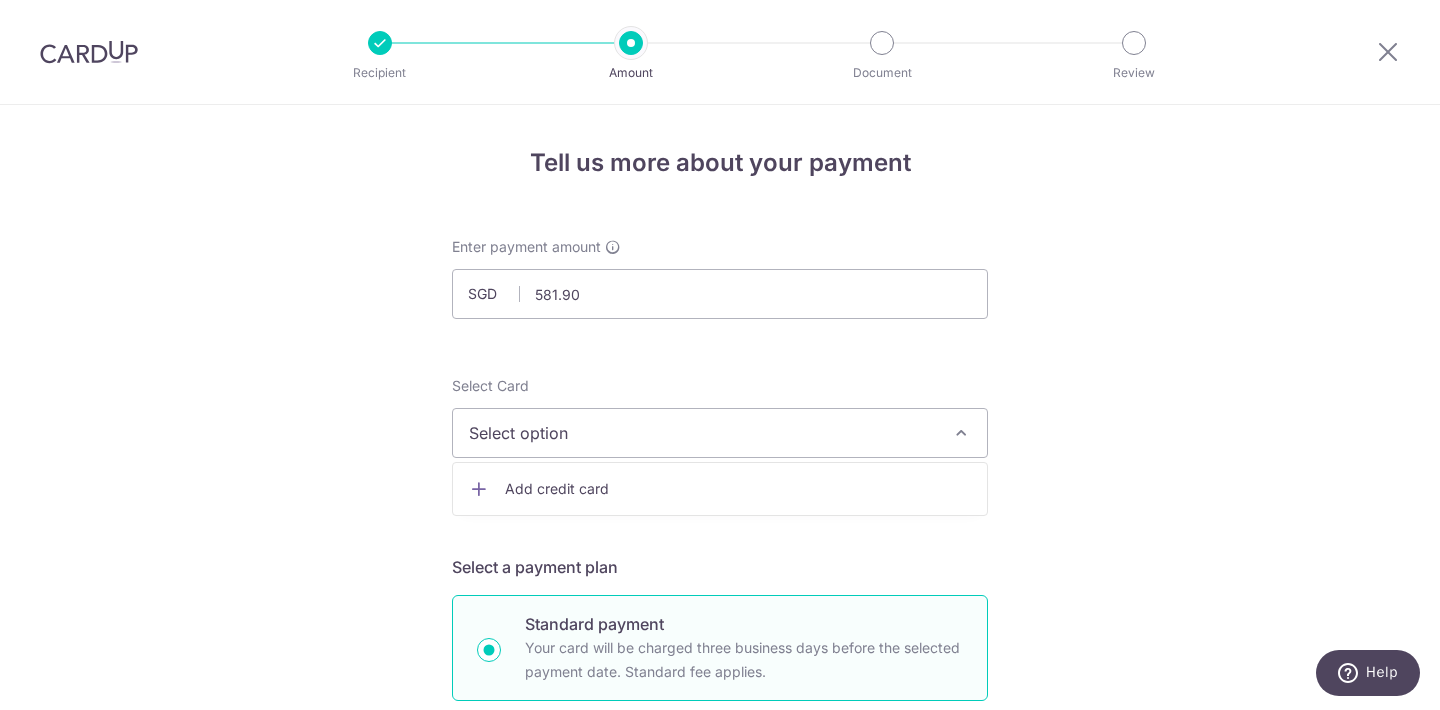 click on "Add credit card" at bounding box center [738, 489] 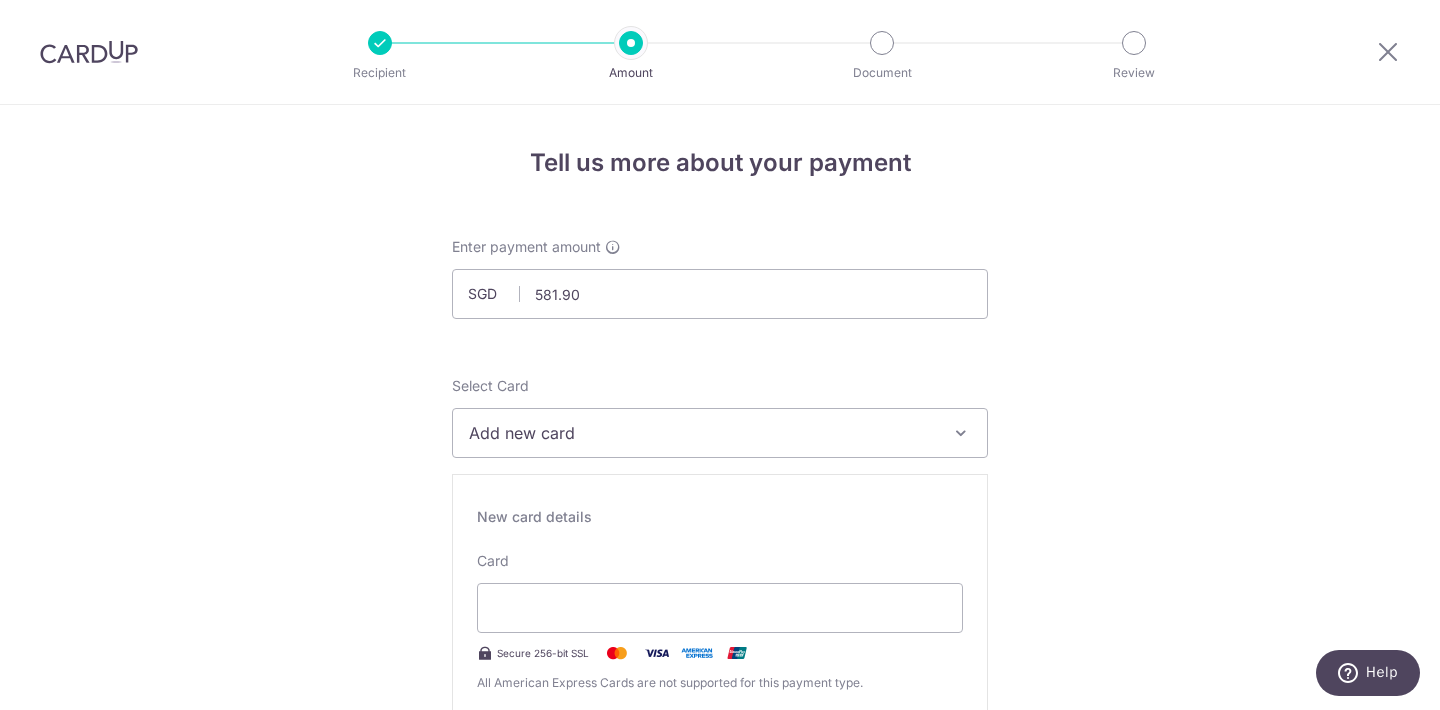click on "Add new card" at bounding box center (720, 433) 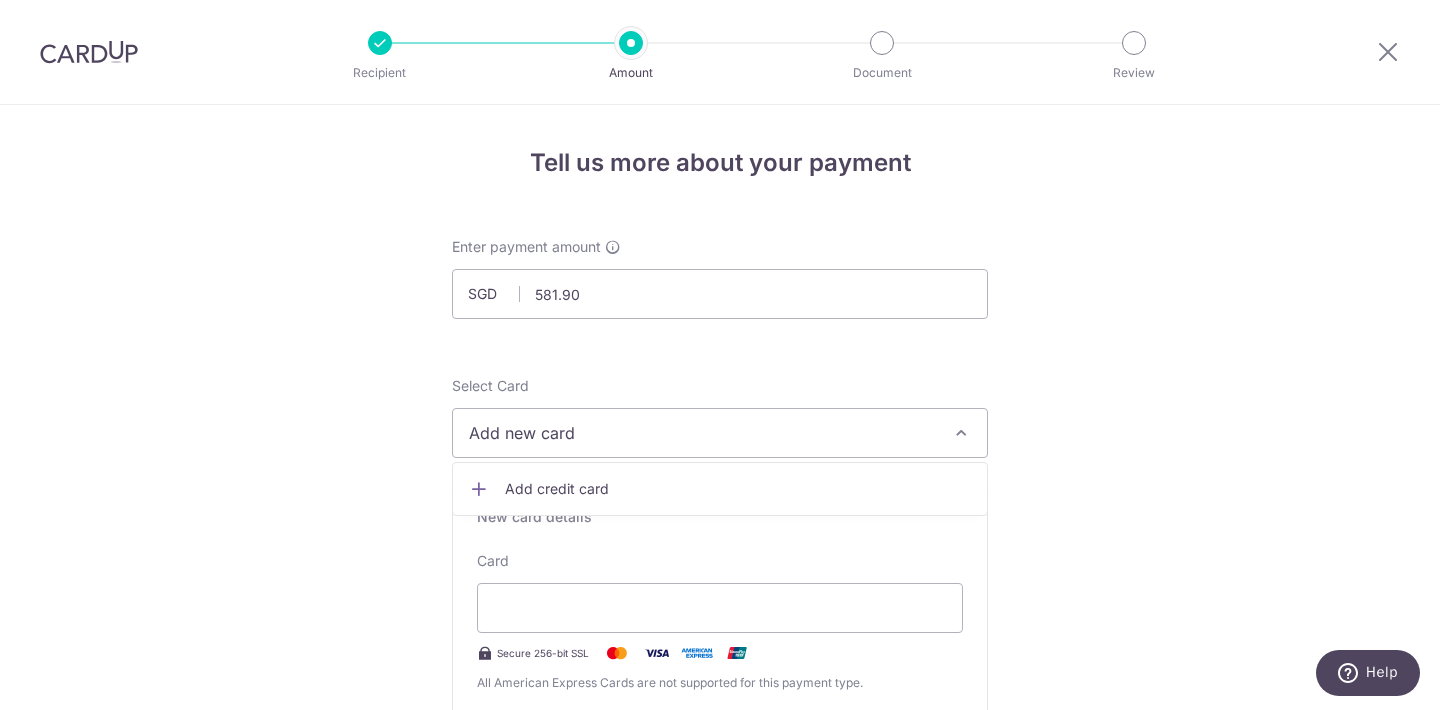 click on "Add new card" at bounding box center [720, 433] 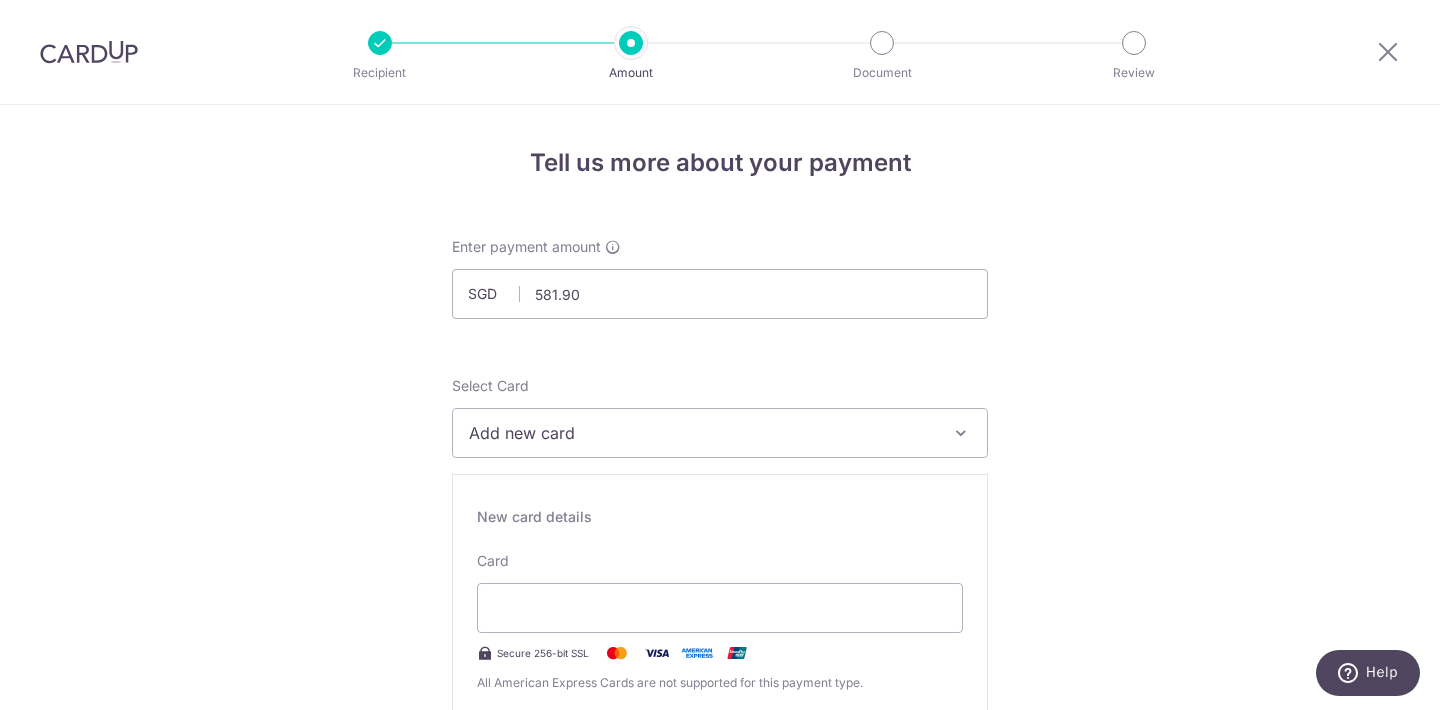 click on "Tell us more about your payment
Enter payment amount
SGD
581.90
581.90
Select Card
Add new card
Add credit card
Secure 256-bit SSL
Text
New card details
Your card number is incomplete.
Card
Secure 256-bit SSL" at bounding box center [720, 1274] 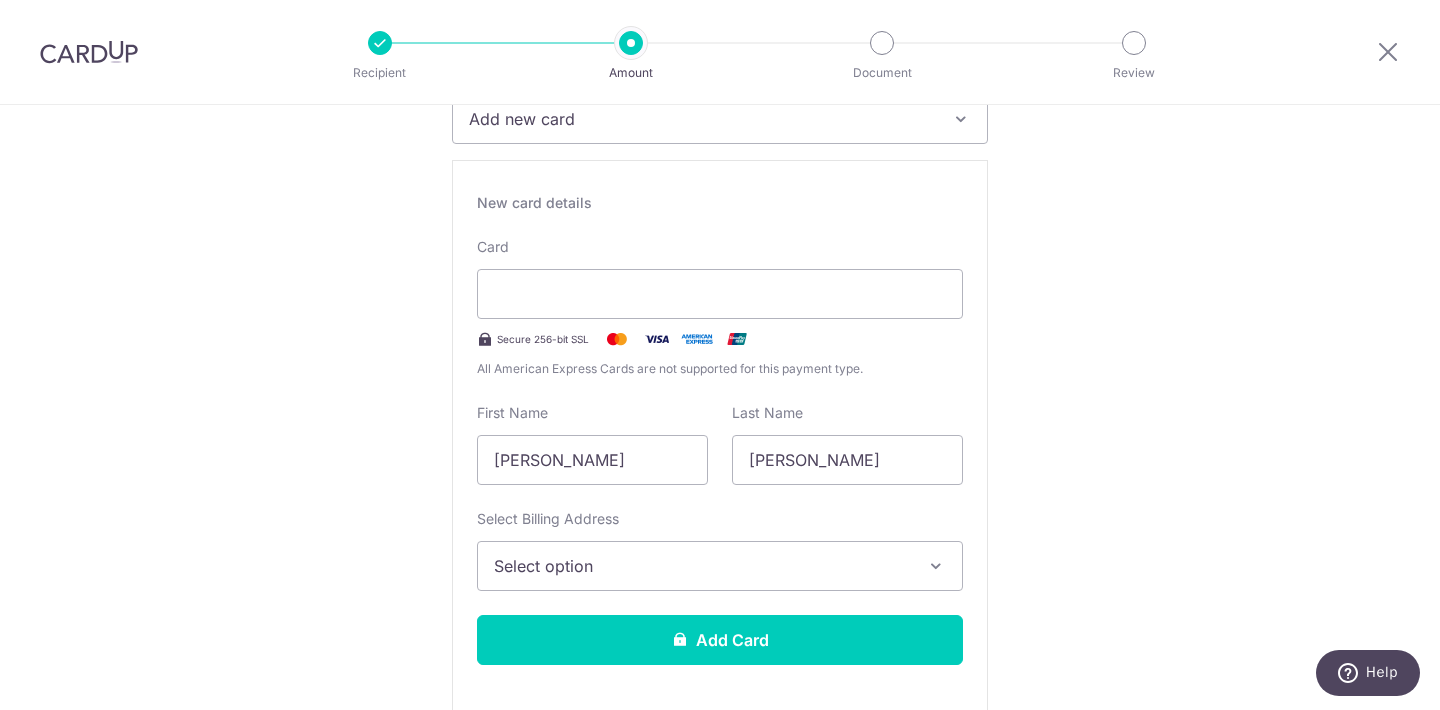 scroll, scrollTop: 337, scrollLeft: 0, axis: vertical 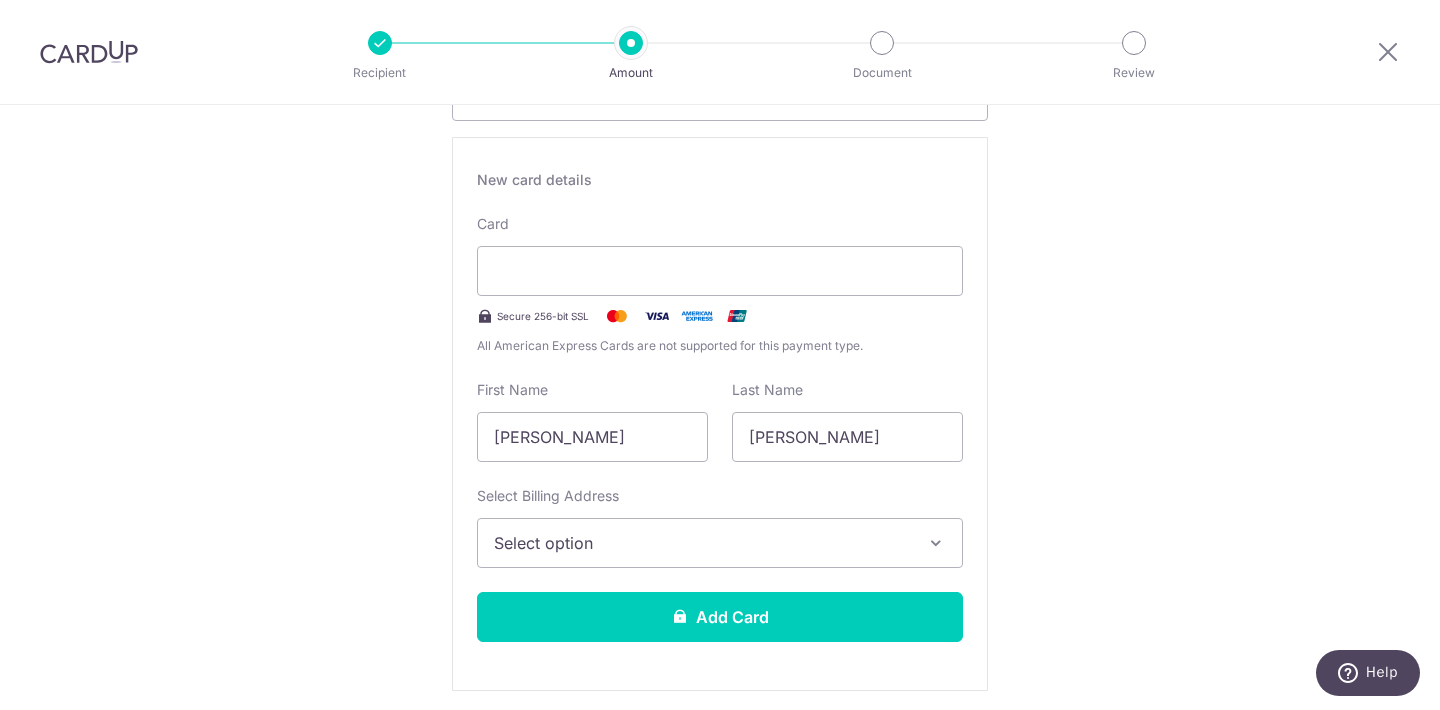 click on "Select option" at bounding box center (720, 543) 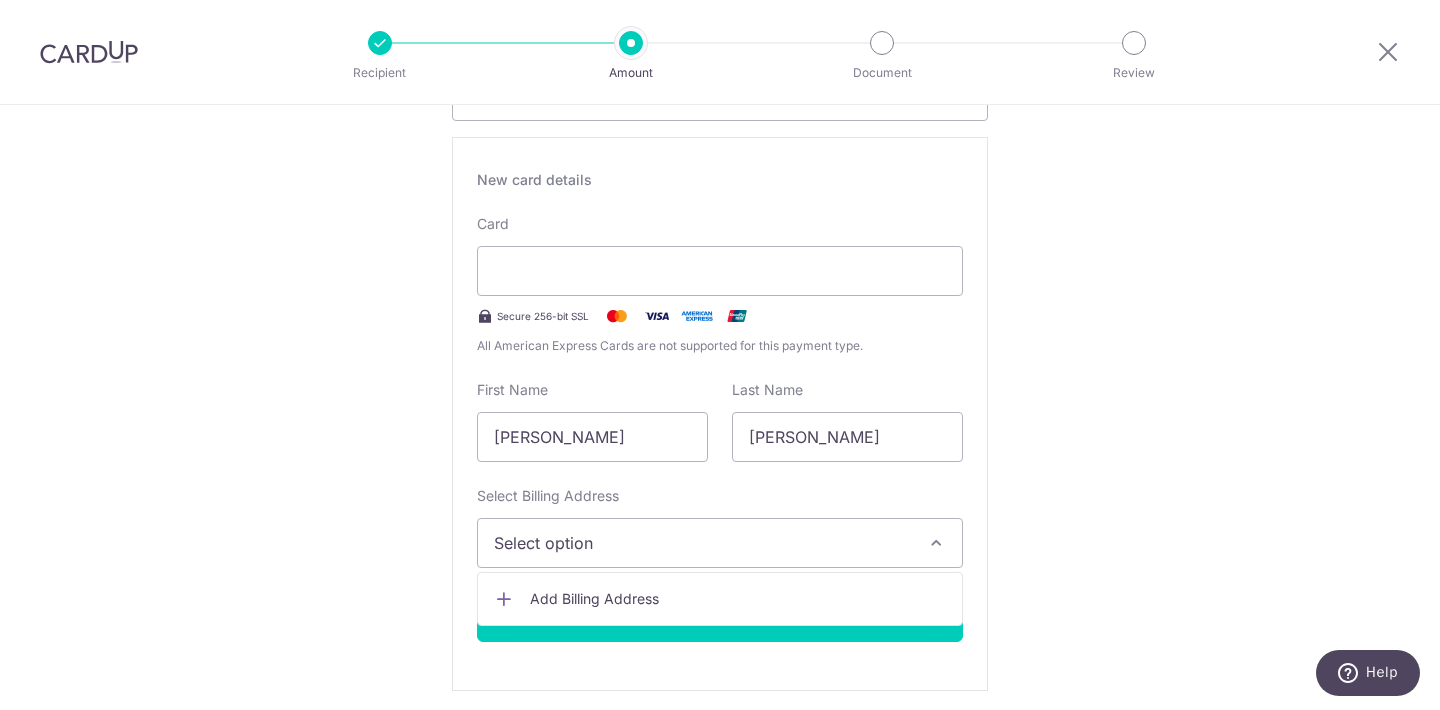 click on "Add Billing Address" at bounding box center [738, 599] 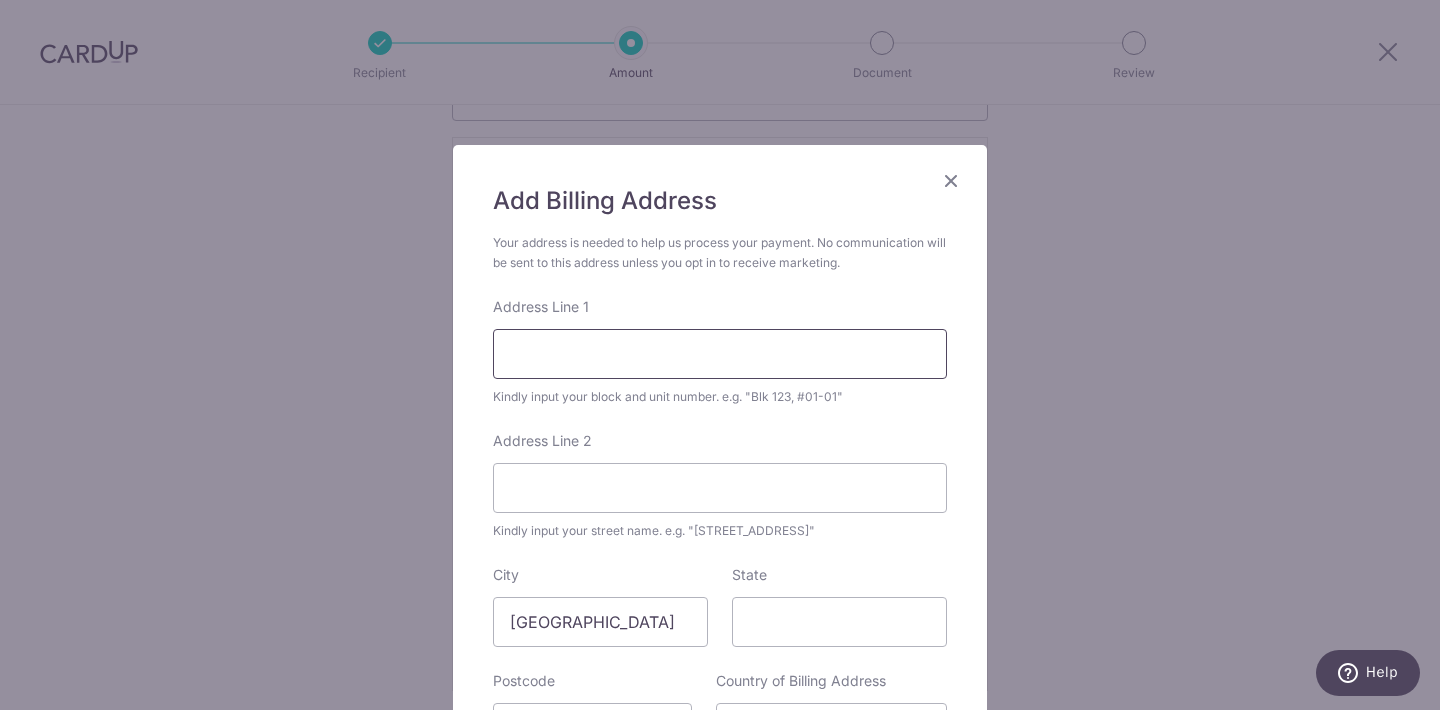 click on "Address Line 1" at bounding box center [720, 354] 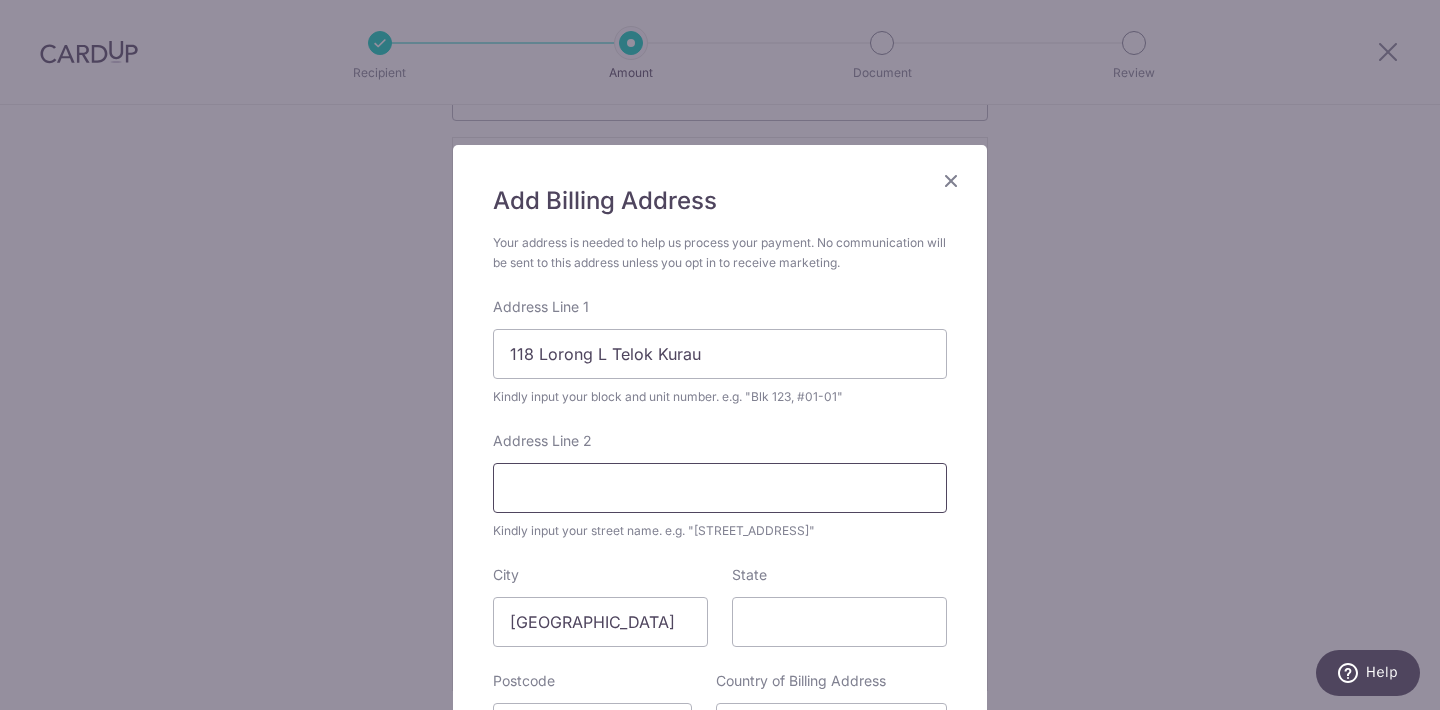 click on "Address Line 2" at bounding box center (720, 488) 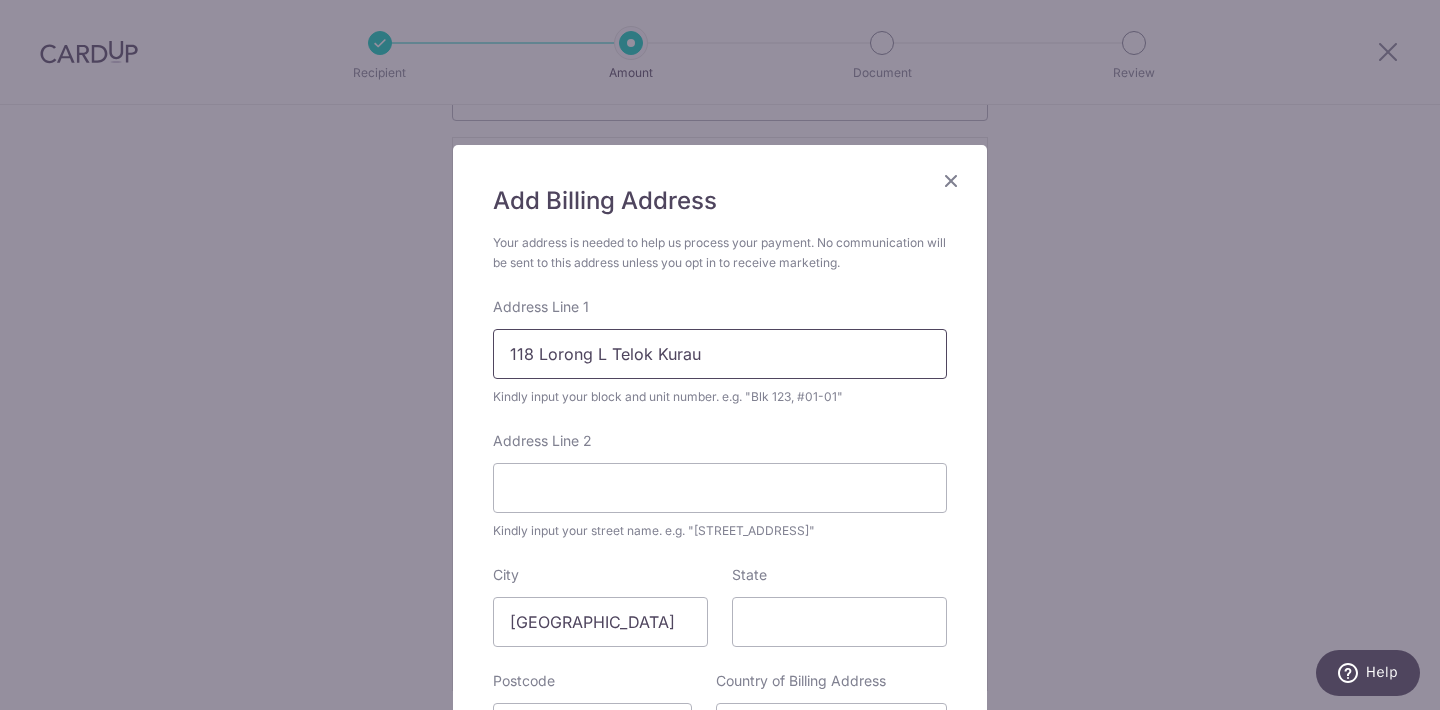 click on "118 Lorong L Telok Kurau" at bounding box center (720, 354) 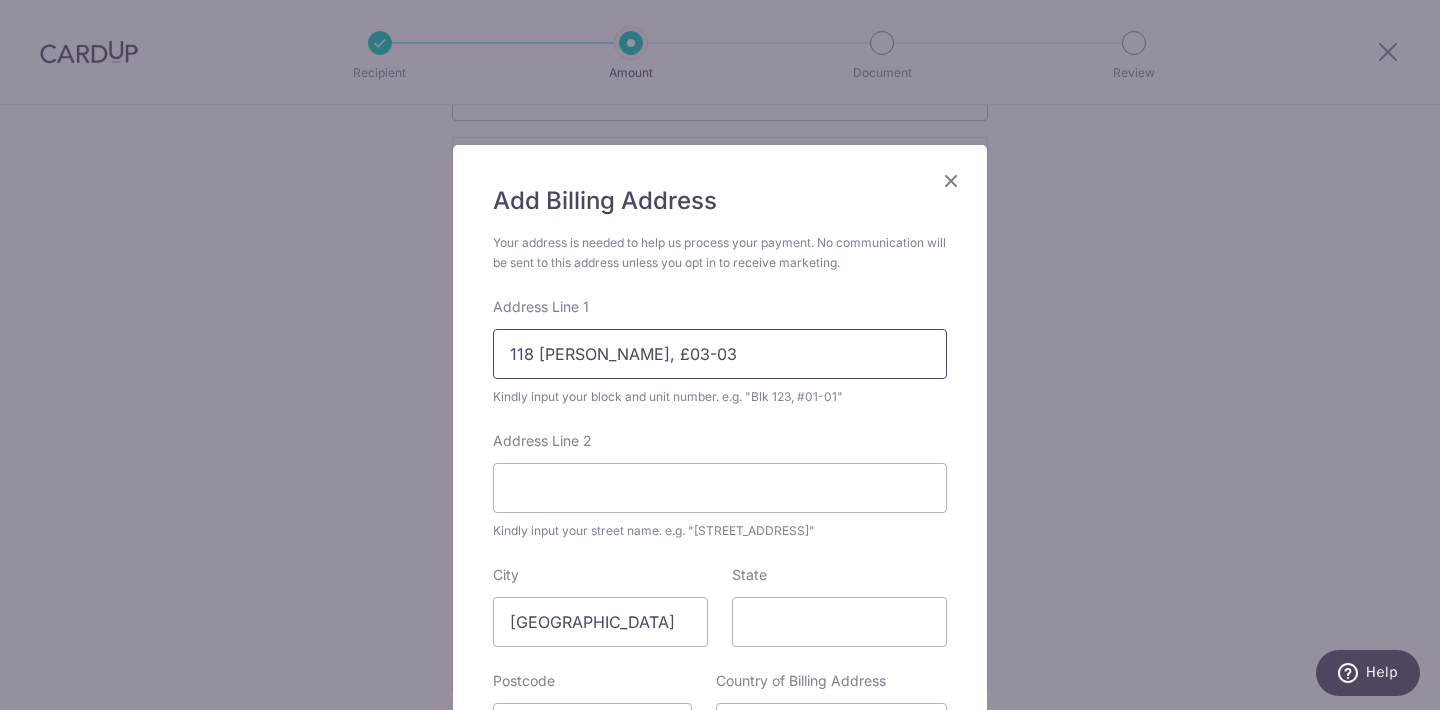 click on "118 Lorong L Telok Kurau, £03-03" at bounding box center (720, 354) 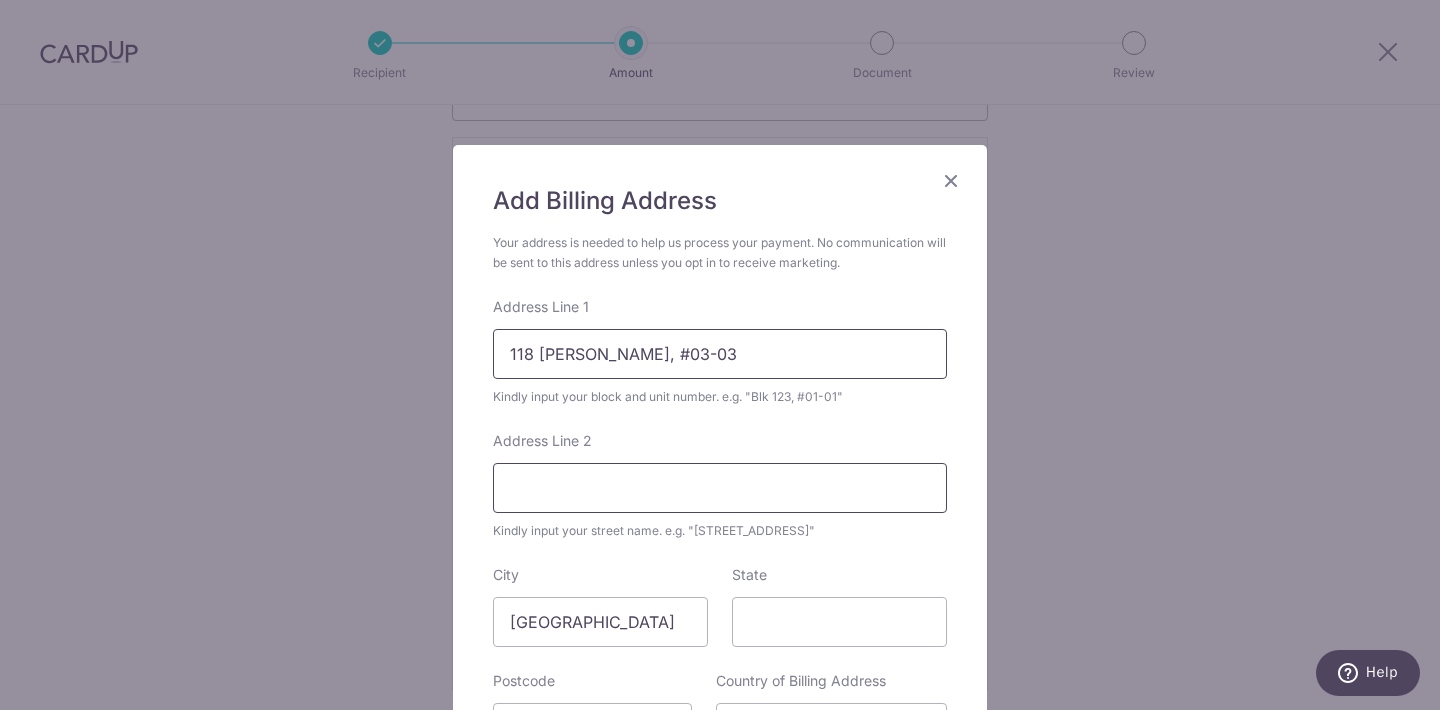 type on "118 Lorong L Telok Kurau, #03-03" 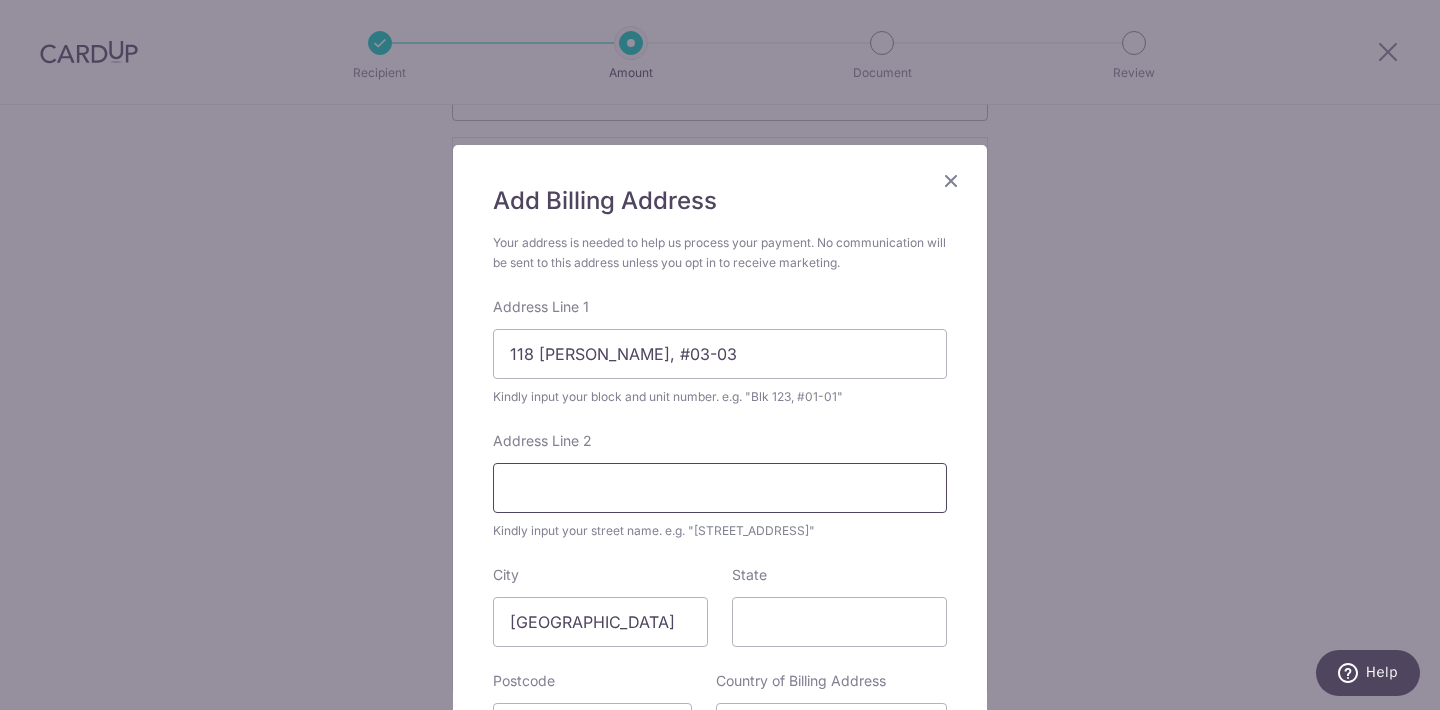 click on "Address Line 2" at bounding box center [720, 488] 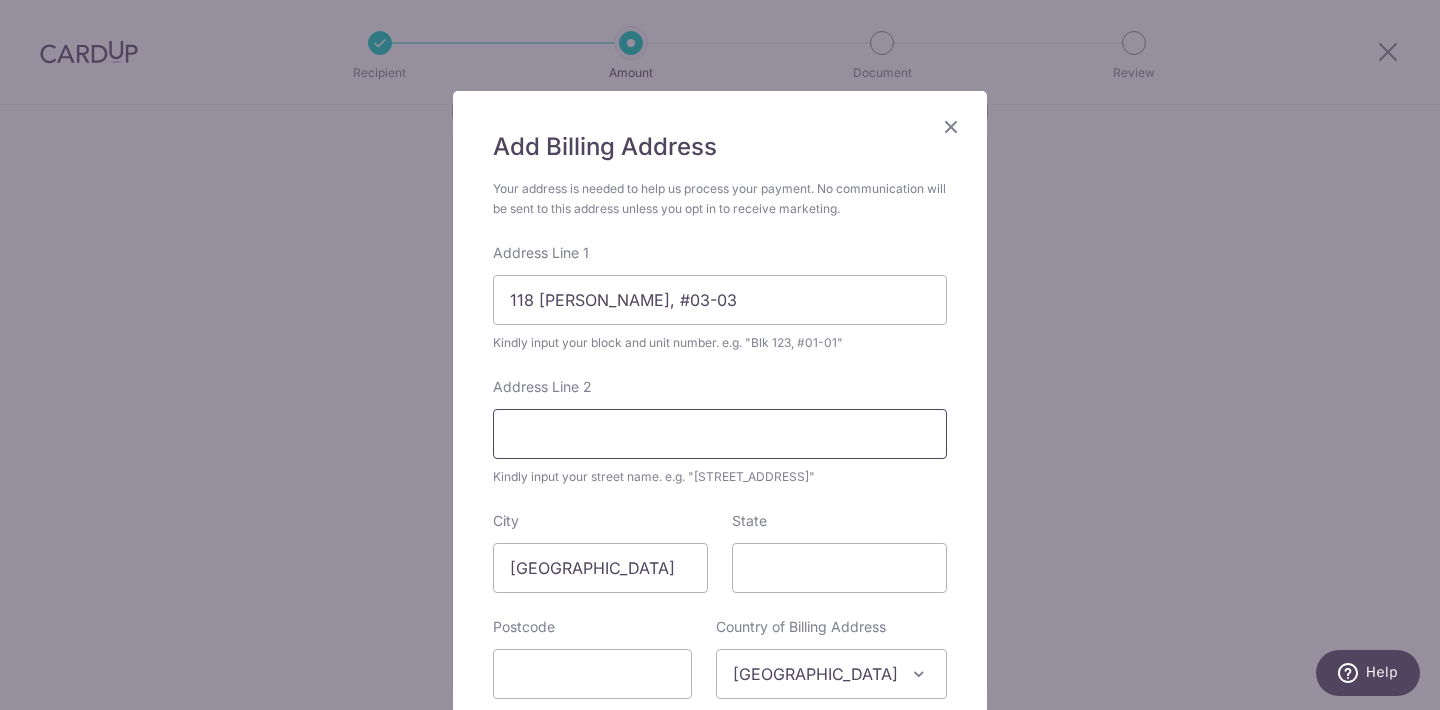 scroll, scrollTop: 62, scrollLeft: 0, axis: vertical 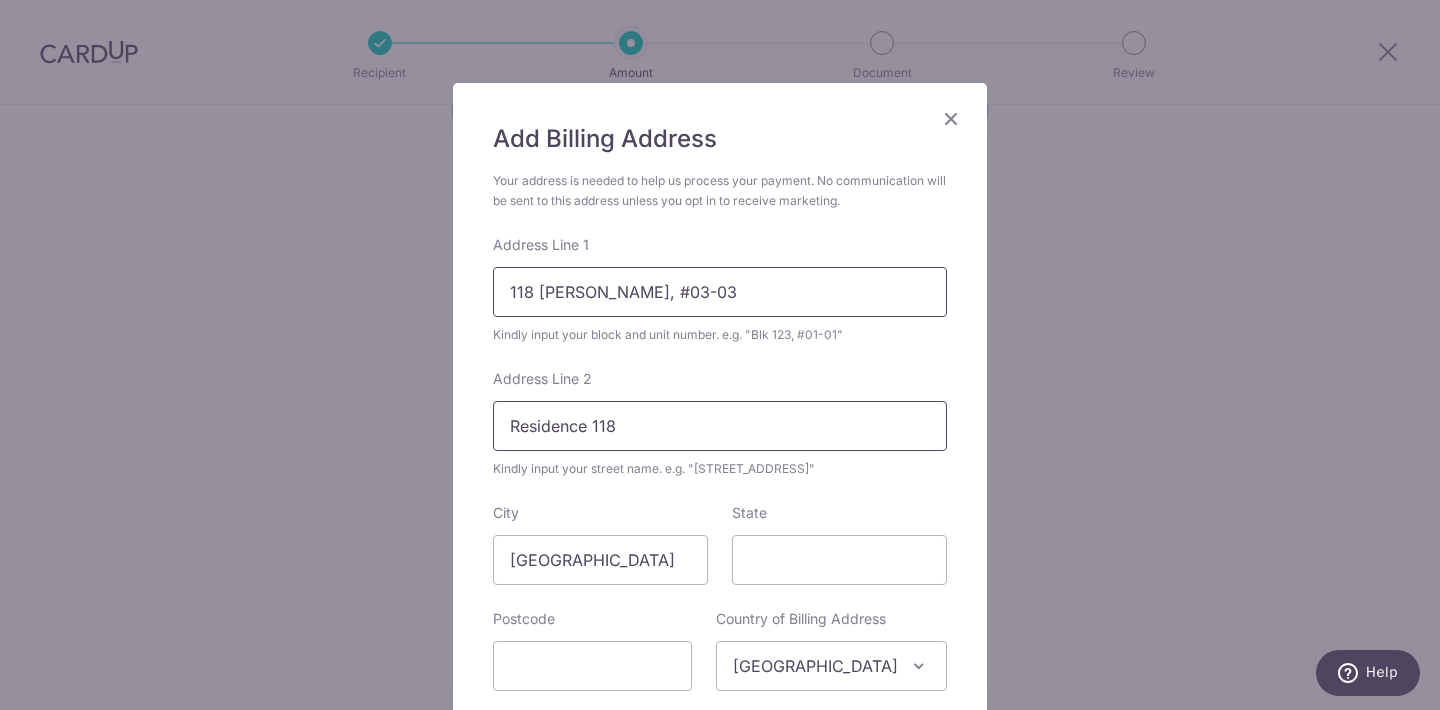 type on "Residence 118" 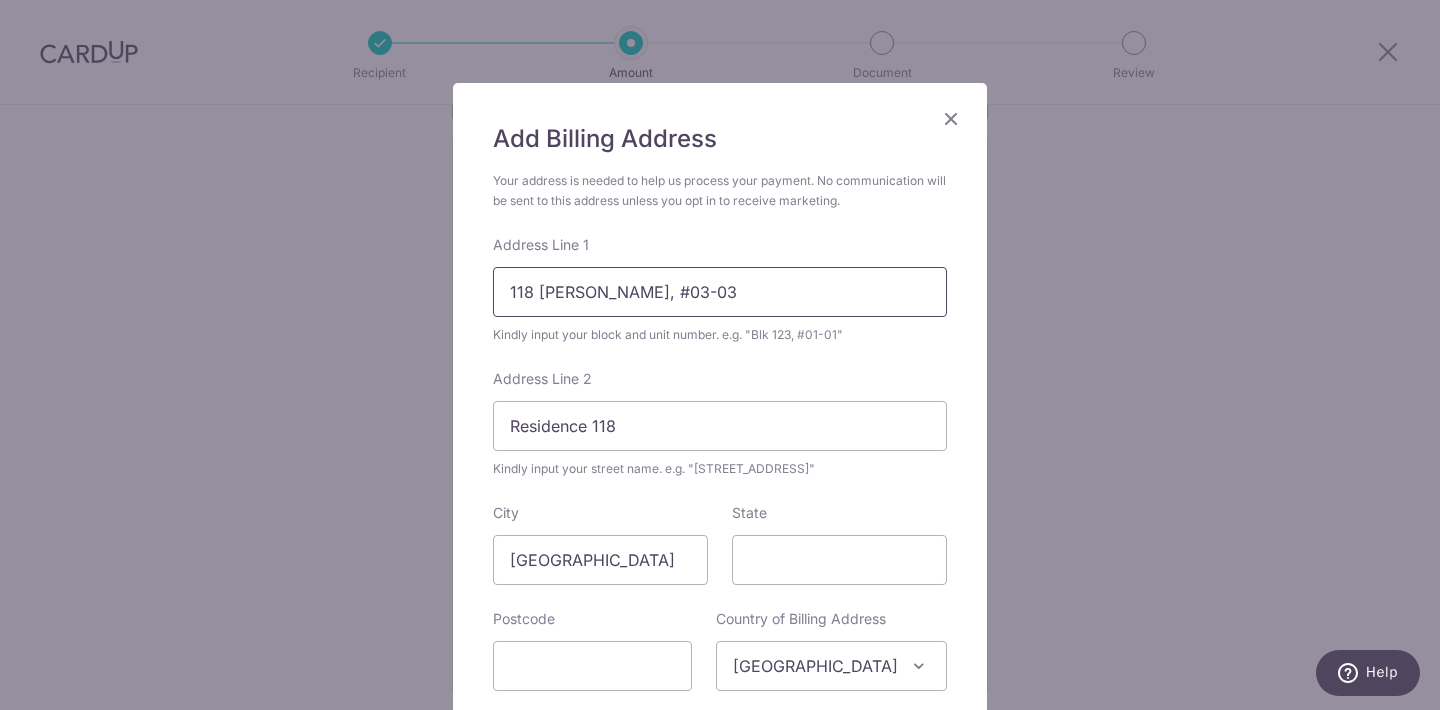 drag, startPoint x: 692, startPoint y: 294, endPoint x: 536, endPoint y: 295, distance: 156.0032 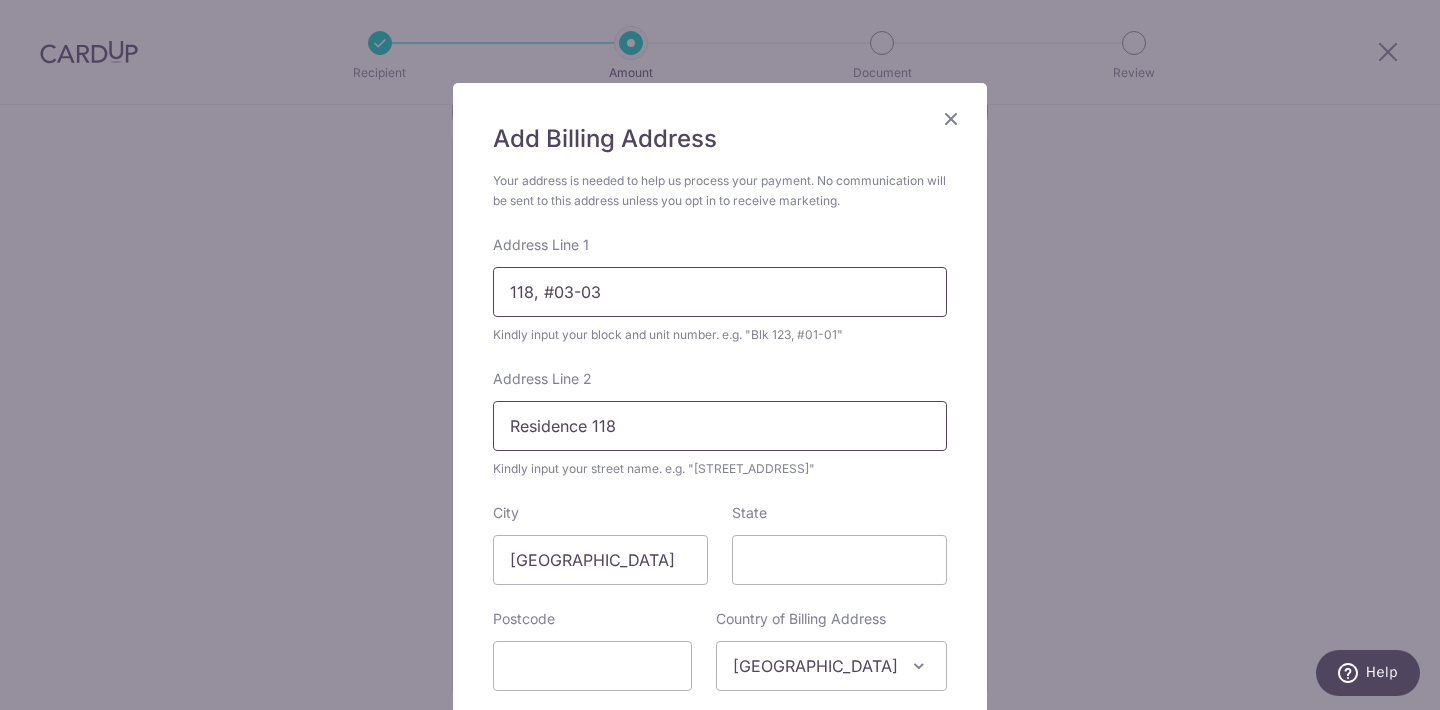 type on "118, #03-03" 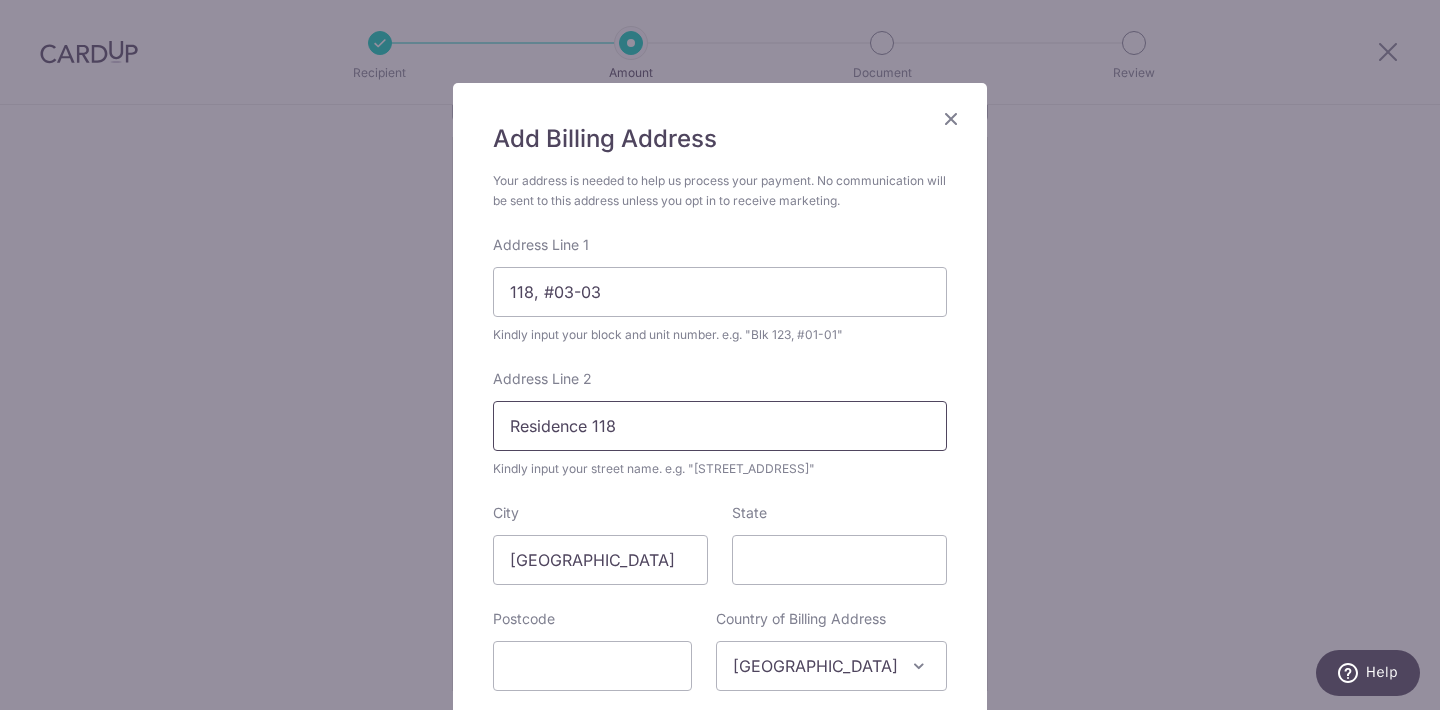 click on "Residence 118" at bounding box center (720, 426) 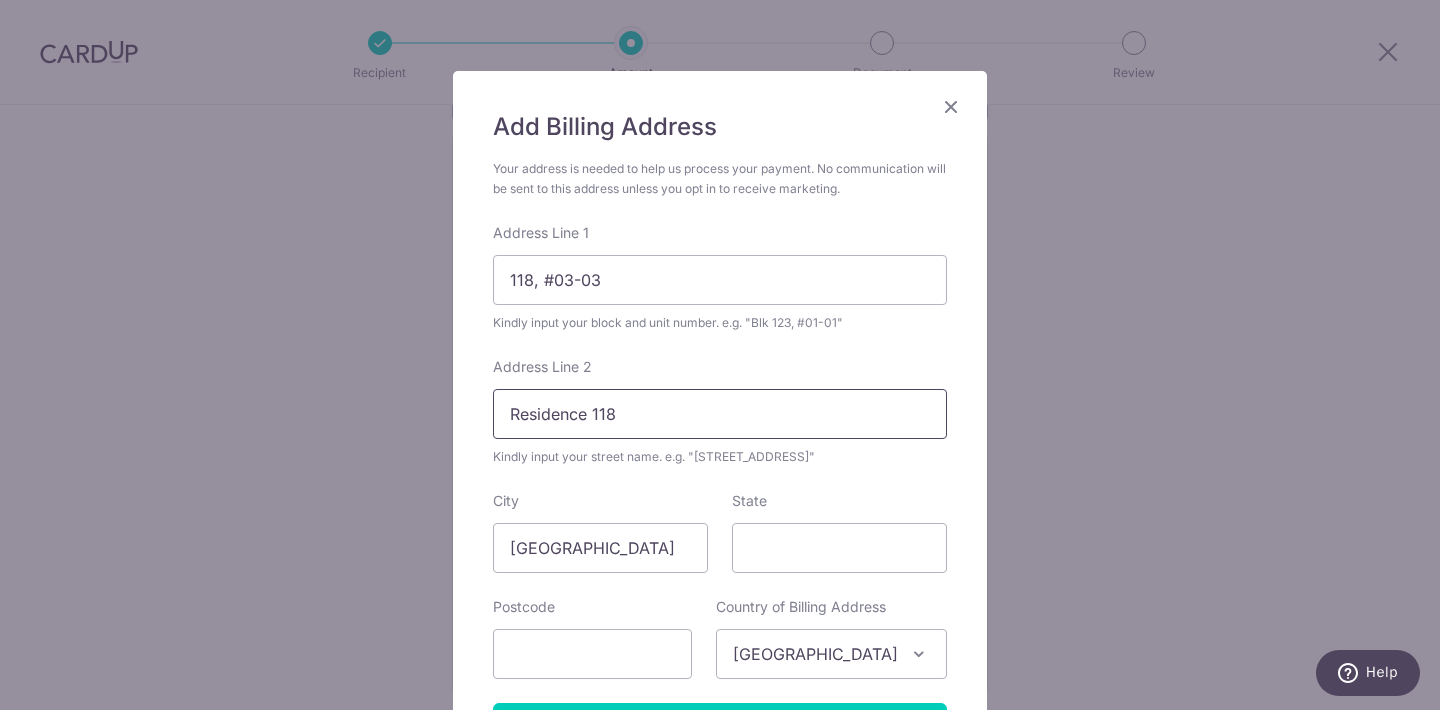 scroll, scrollTop: 78, scrollLeft: 0, axis: vertical 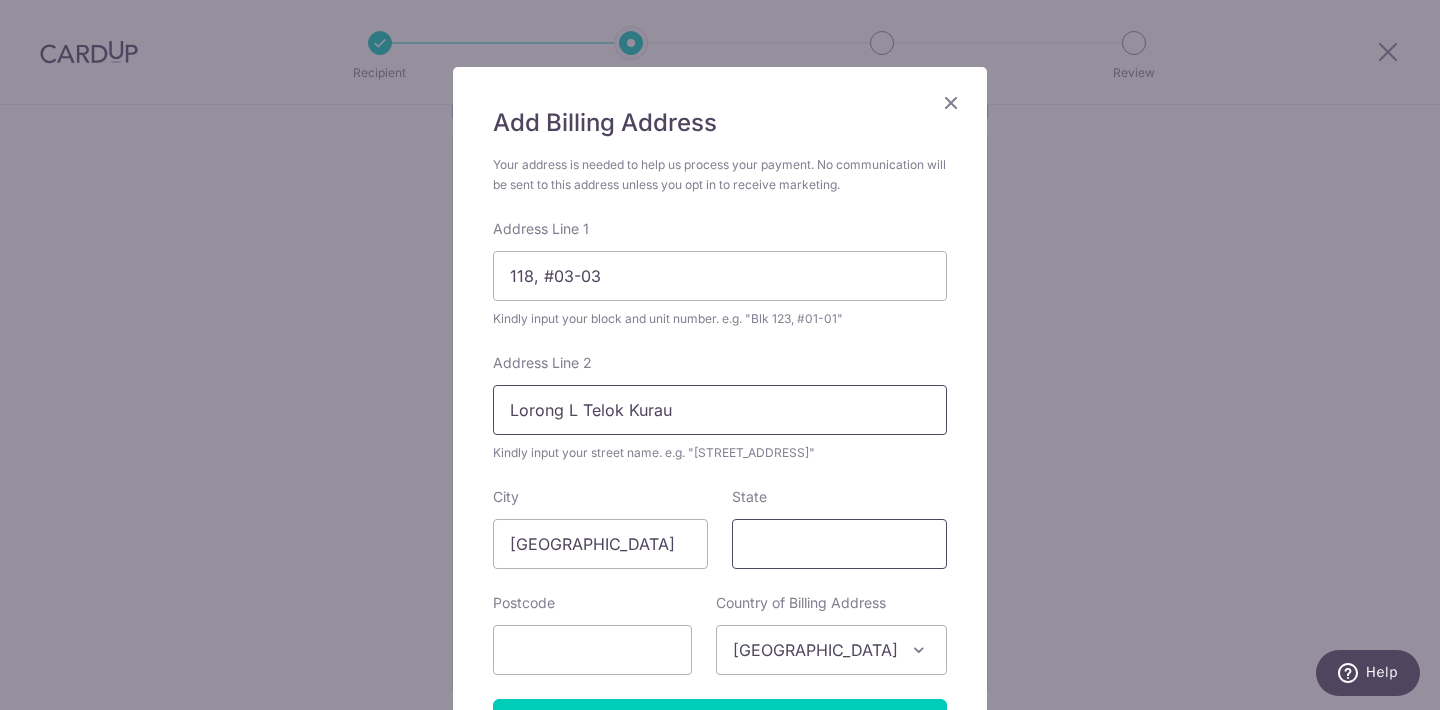 type on "Lorong L Telok Kurau" 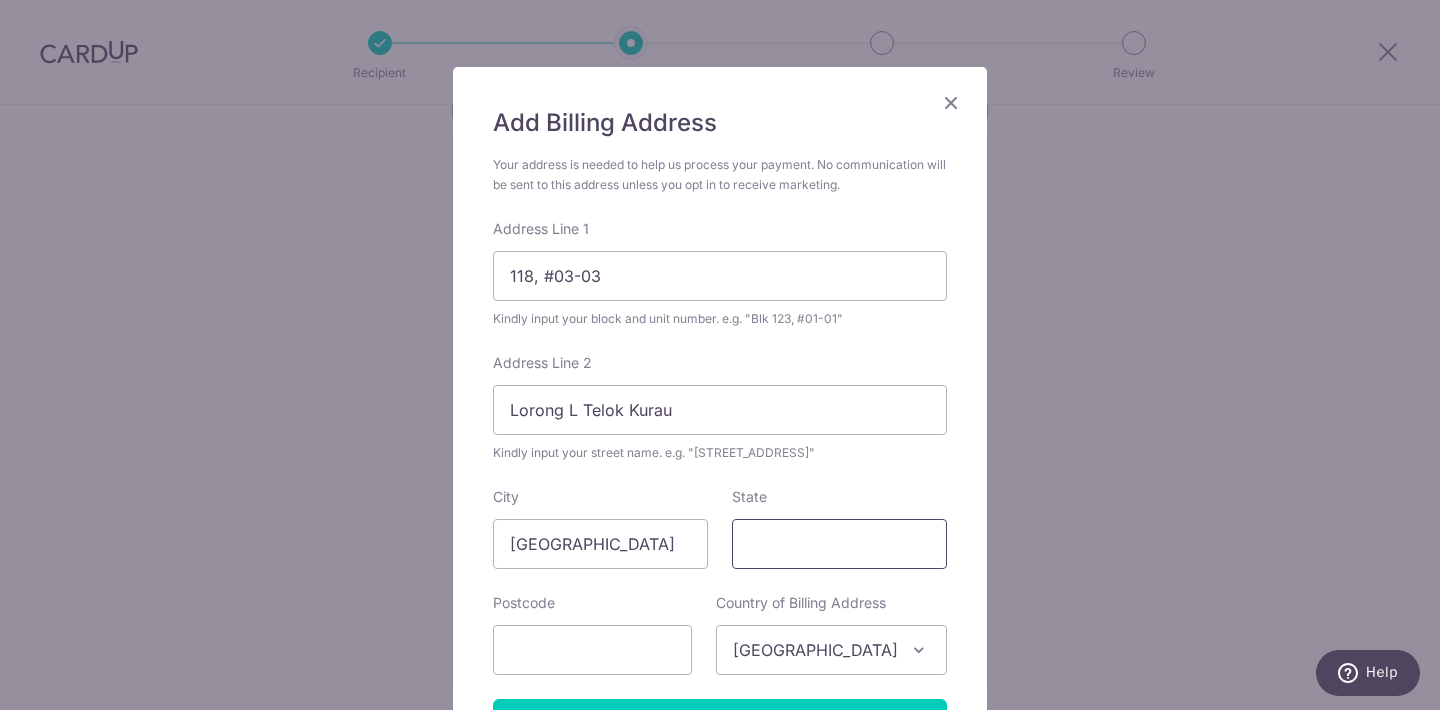 click on "State" at bounding box center (839, 544) 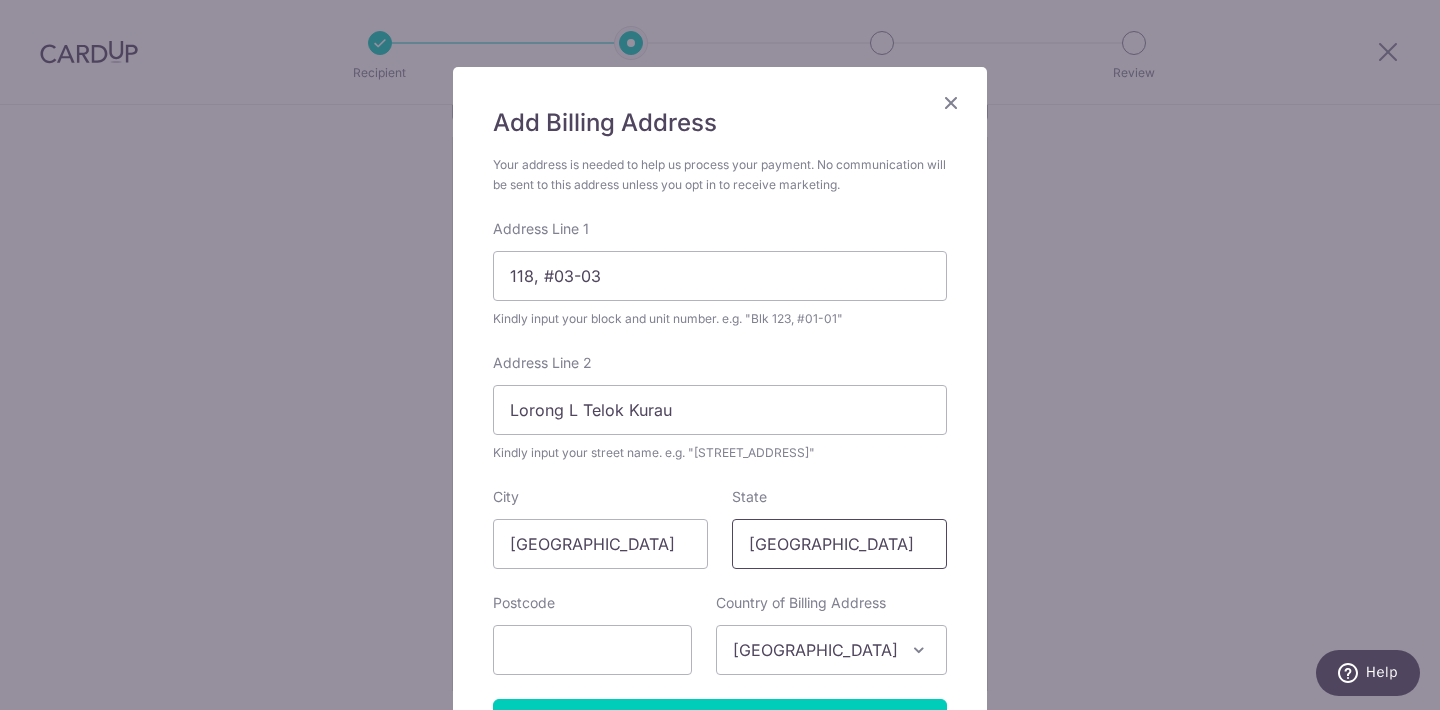 type on "Singapore" 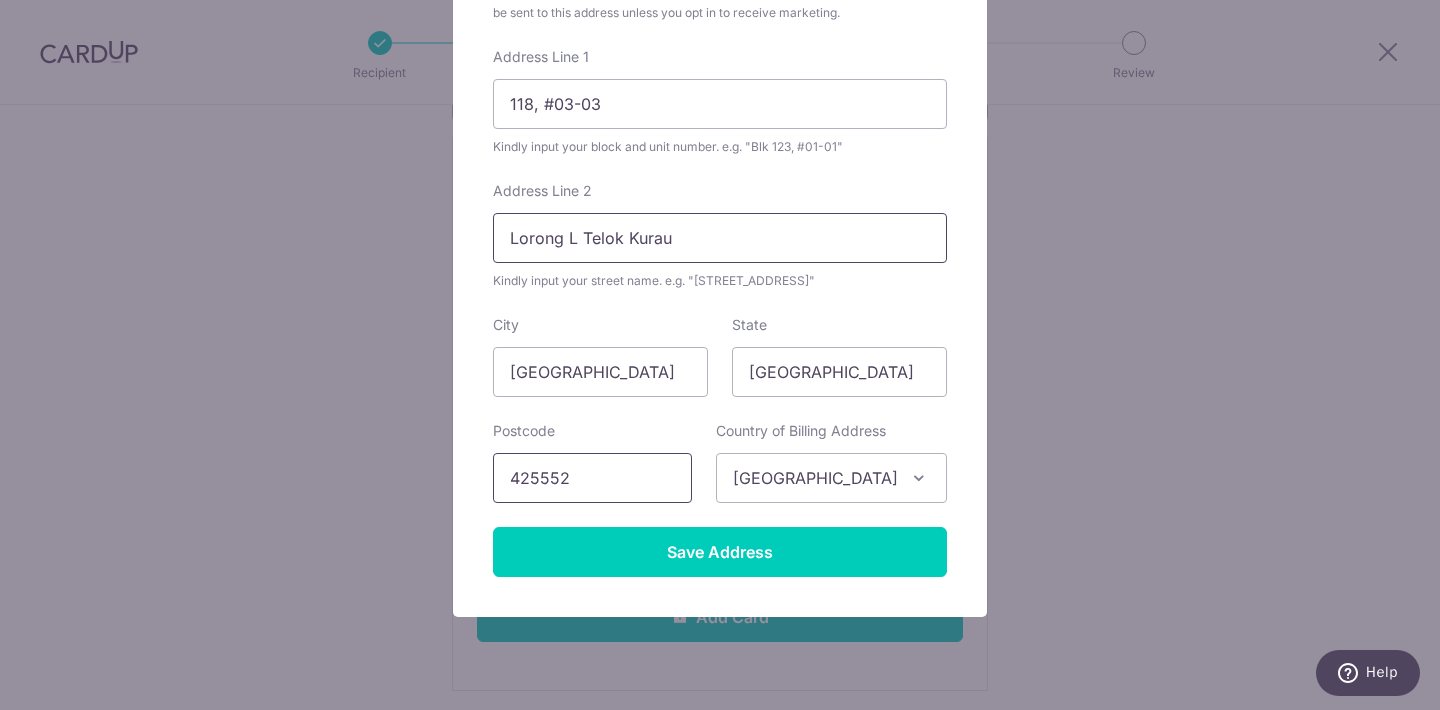 scroll, scrollTop: 302, scrollLeft: 0, axis: vertical 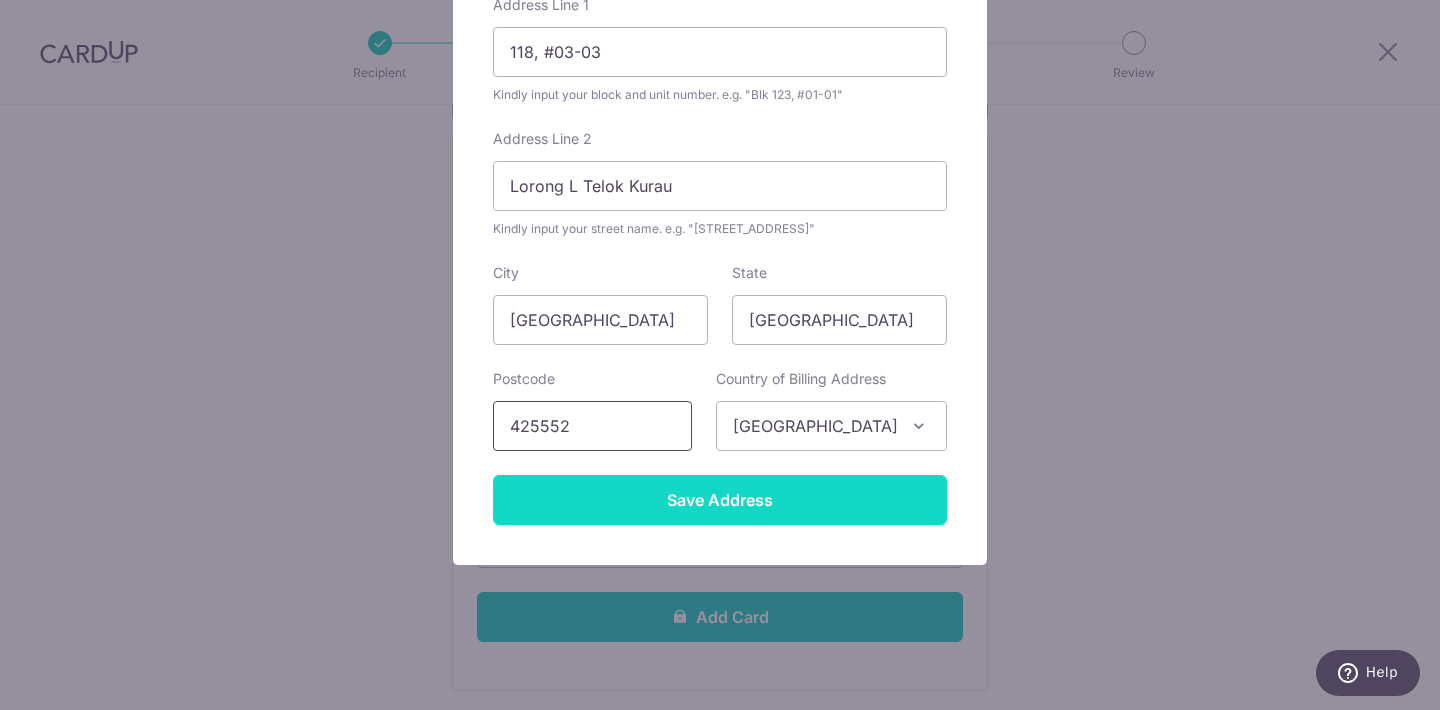 type on "425552" 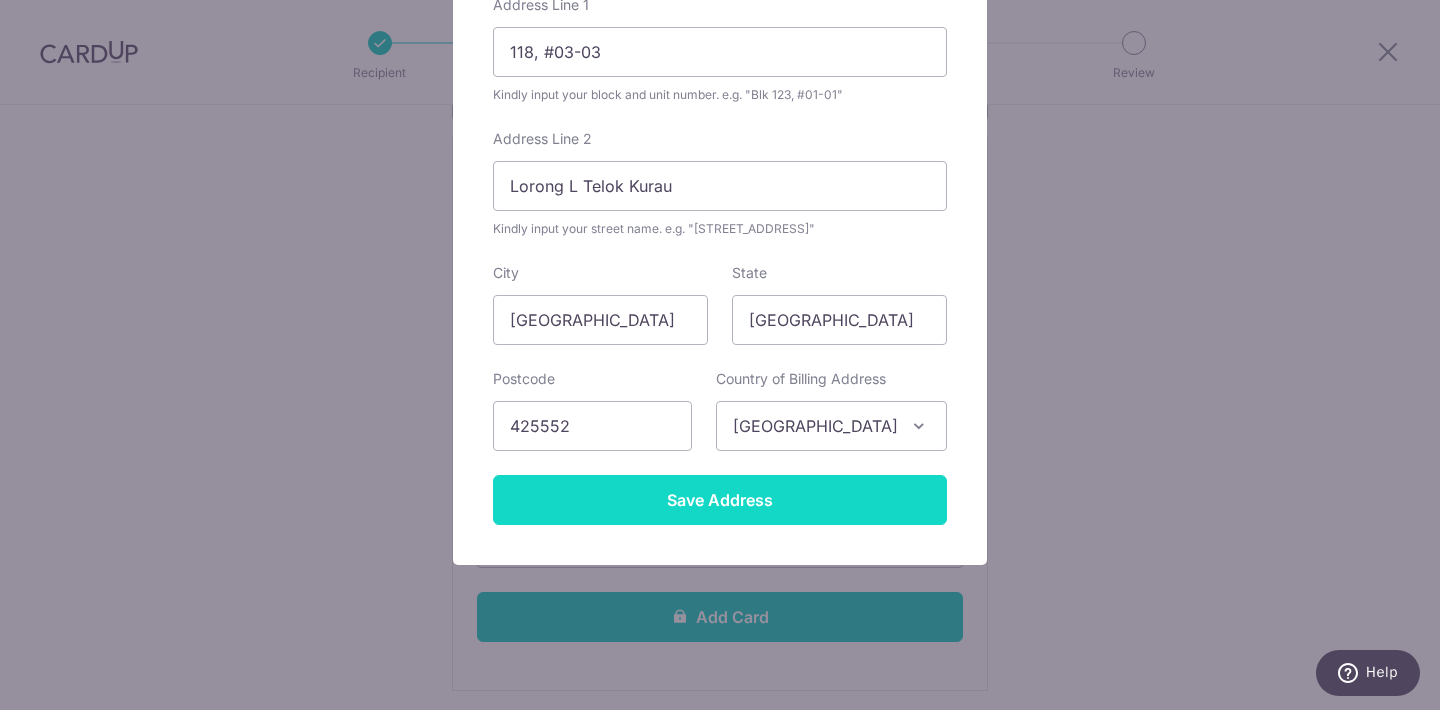 click on "Save Address" at bounding box center [720, 500] 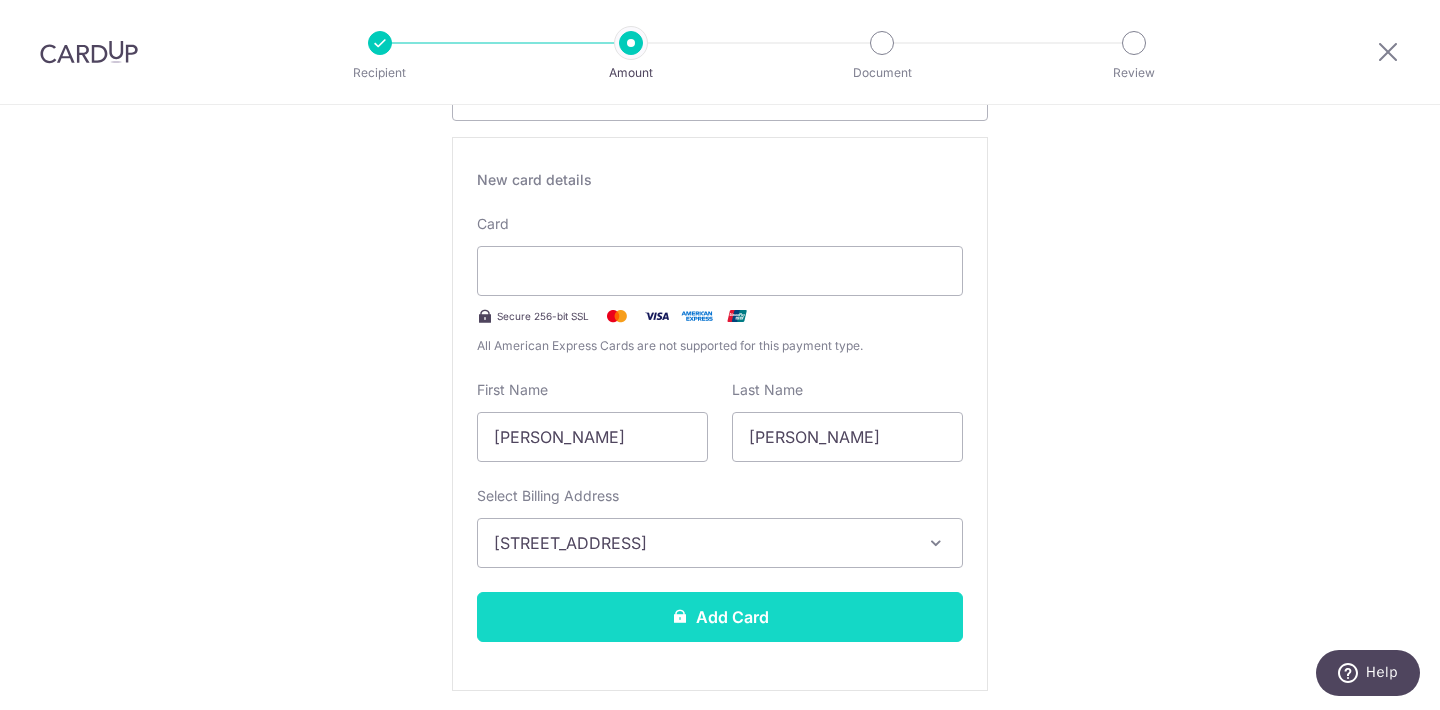 click on "Add Card" at bounding box center (720, 617) 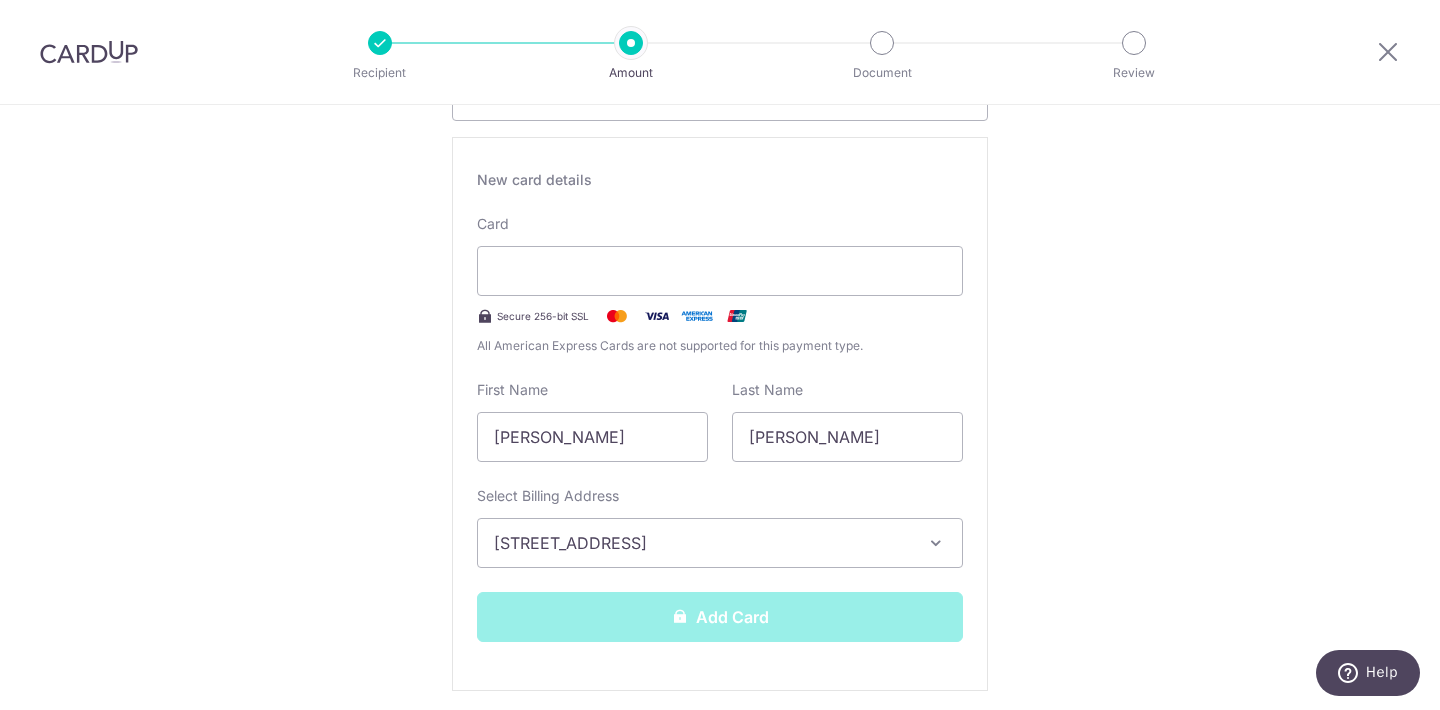 scroll, scrollTop: 475, scrollLeft: 0, axis: vertical 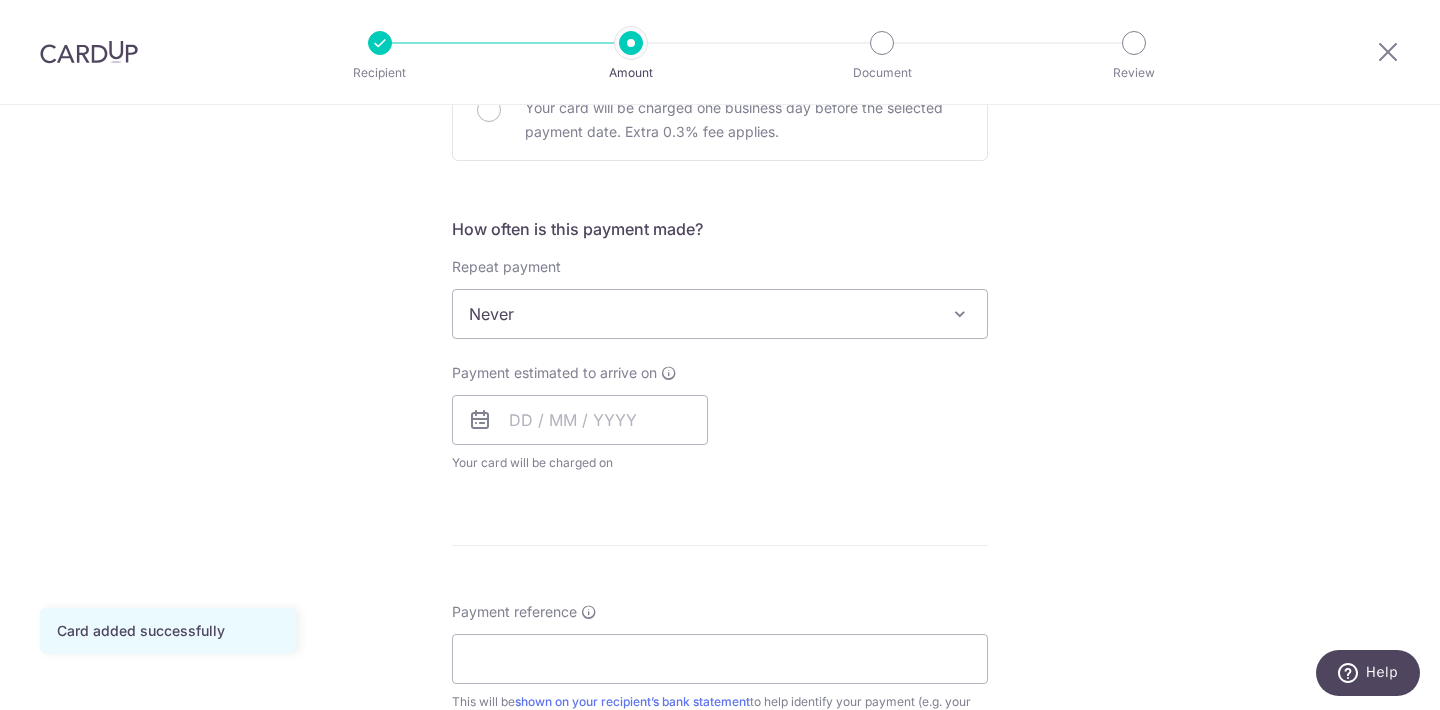 click on "Never" at bounding box center [720, 314] 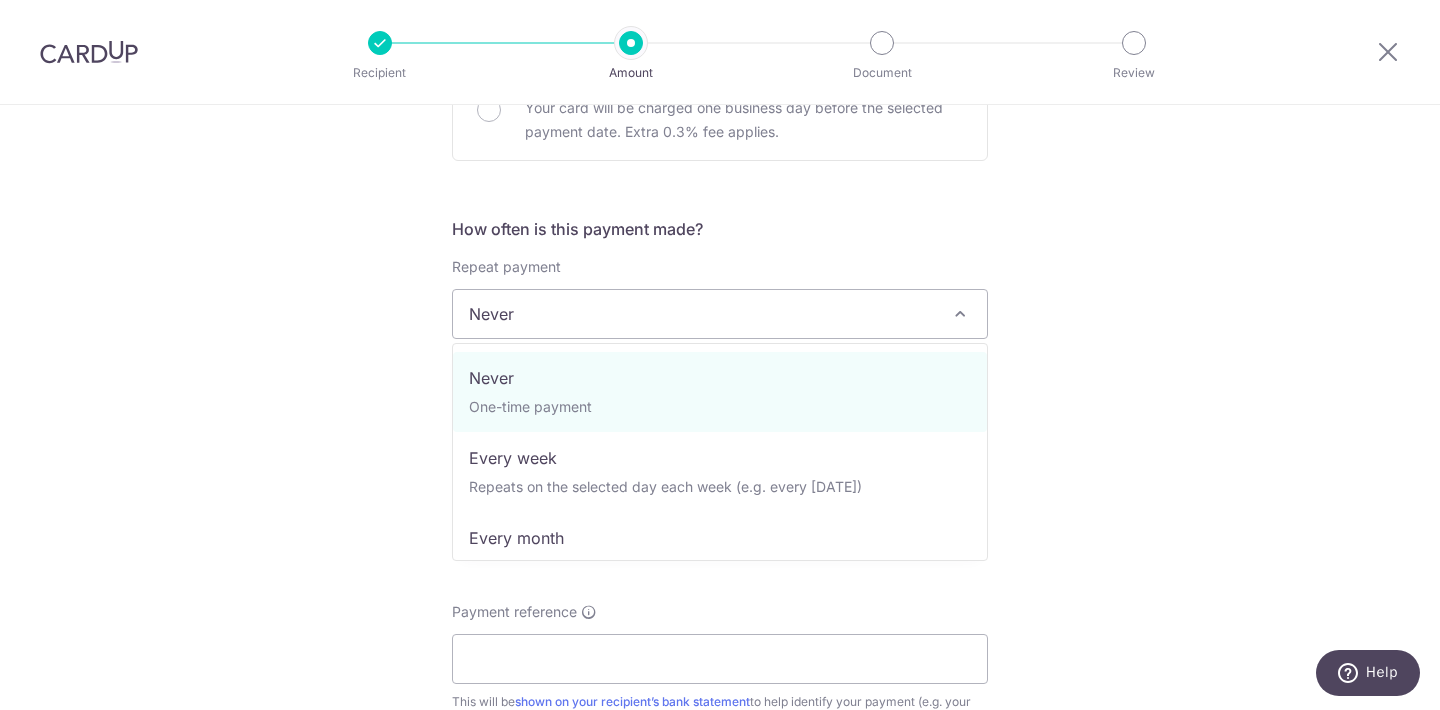 click on "Tell us more about your payment
Enter payment amount
SGD
581.90
581.90
Card added successfully
Select Card
**** 3983
Add credit card
Your Cards
**** 3983
Secure 256-bit SSL
Text
New card details
Card
Secure 256-bit SSL" at bounding box center [720, 347] 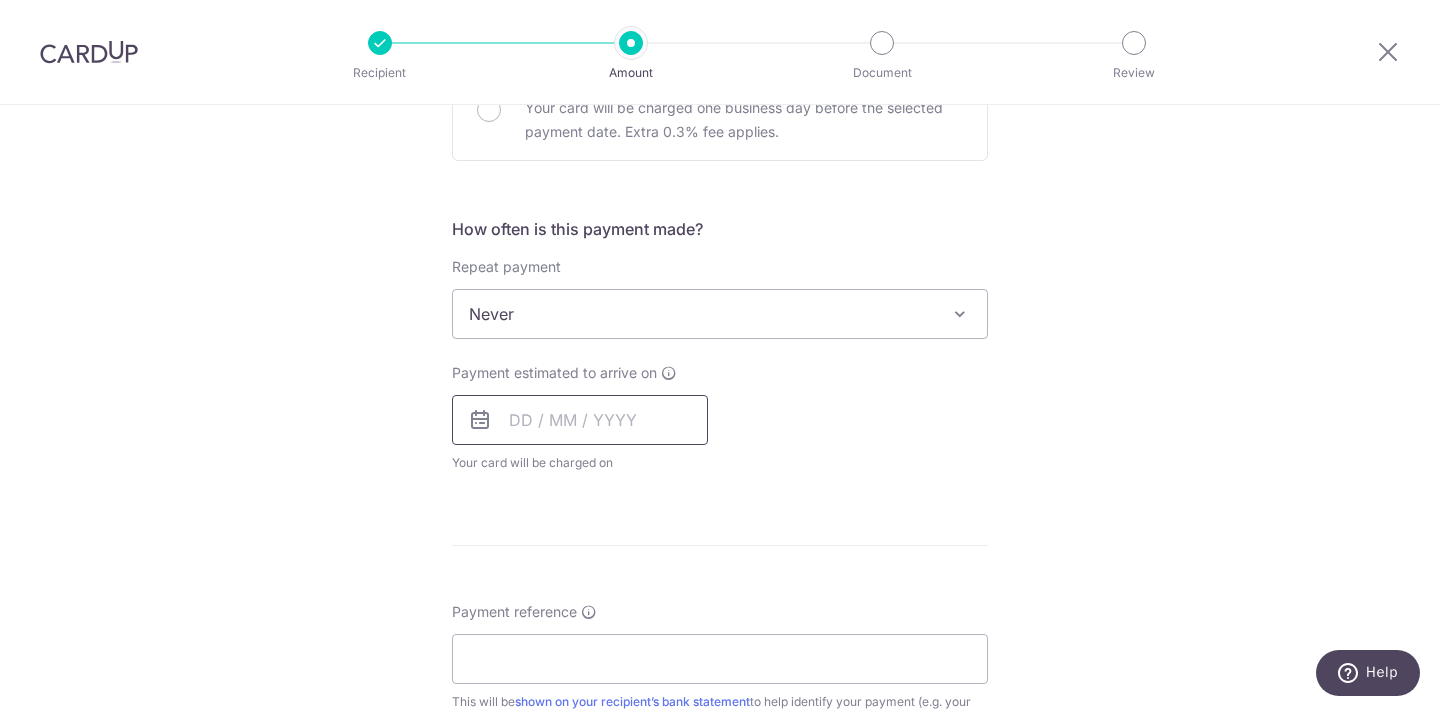 click at bounding box center [580, 420] 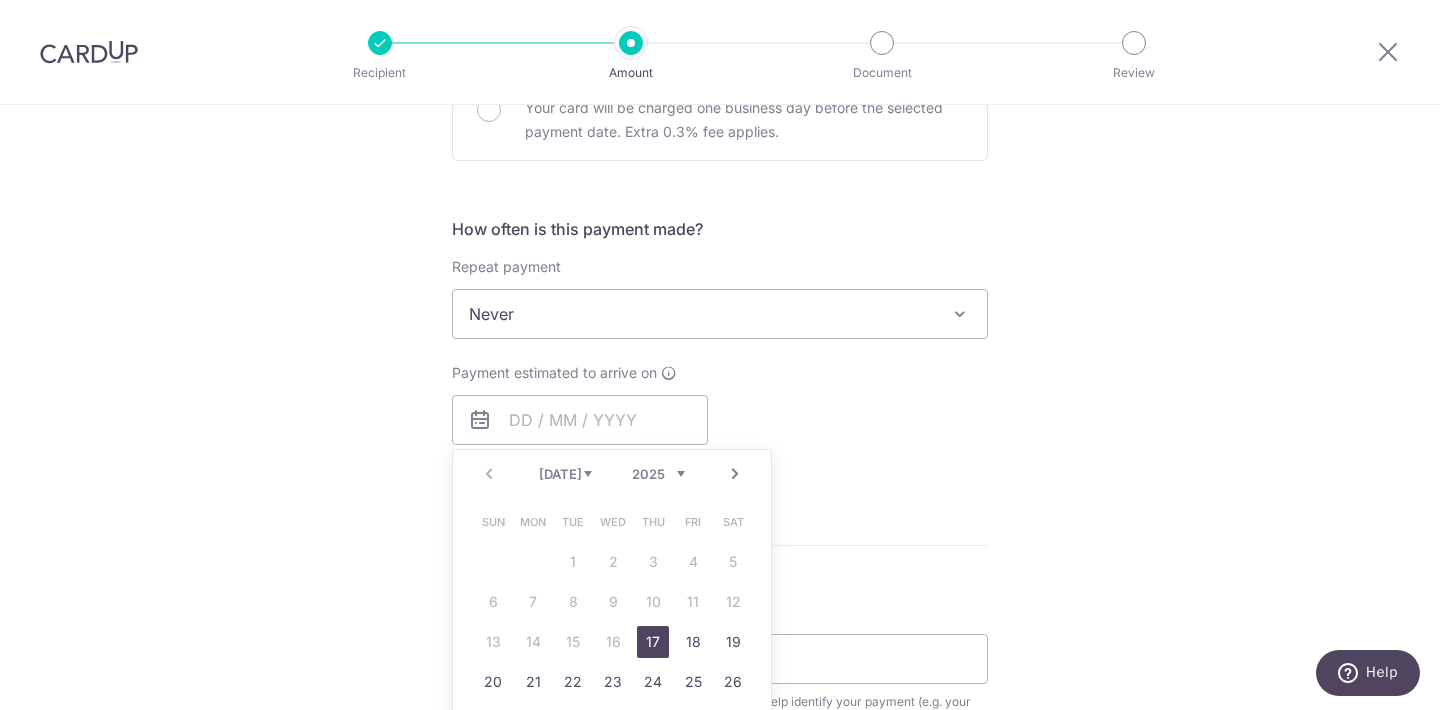 click on "Never" at bounding box center (720, 314) 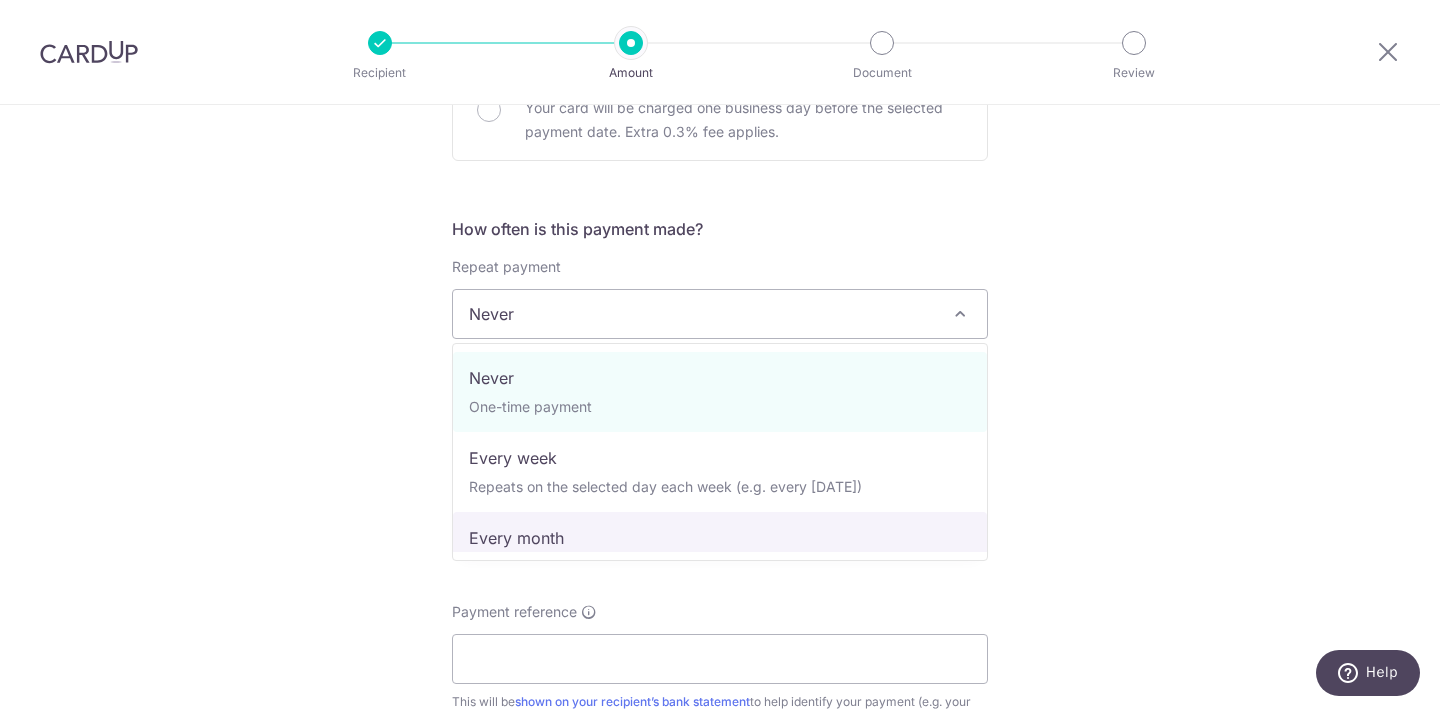 select on "3" 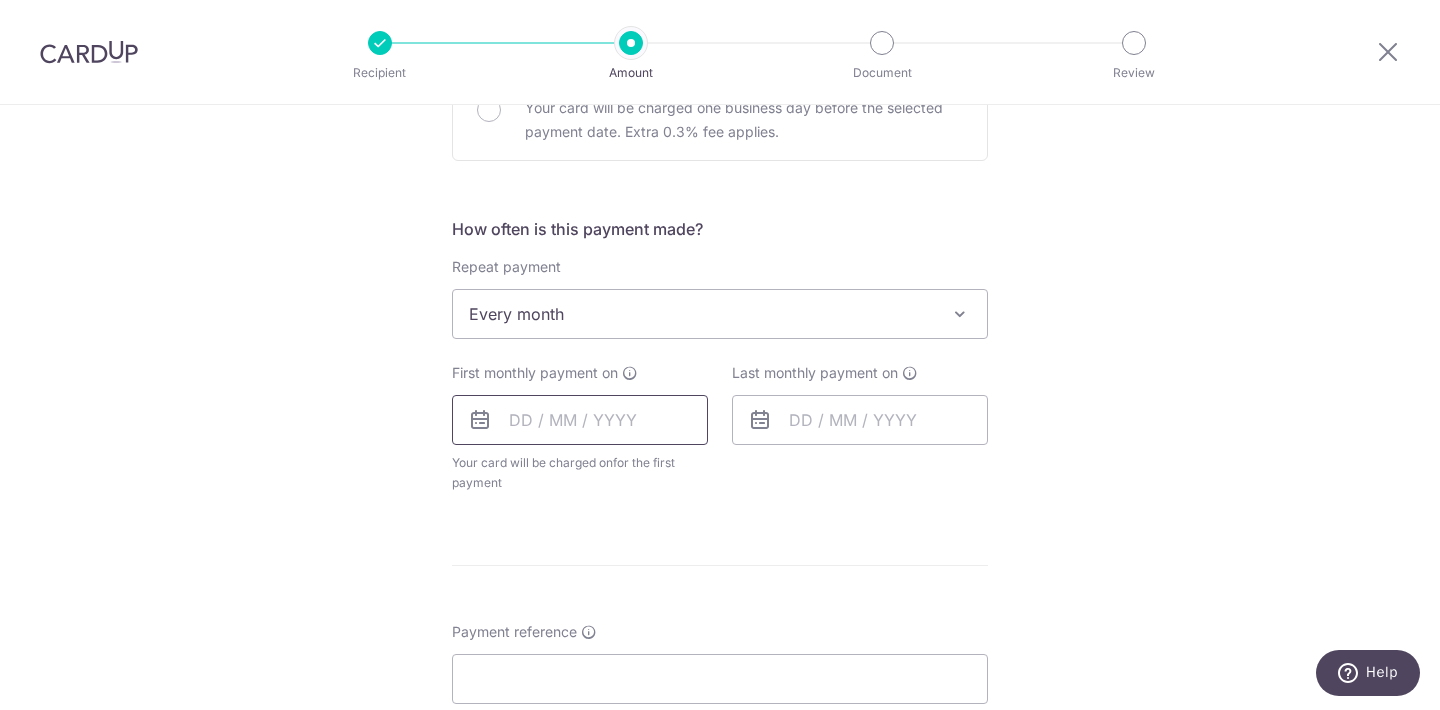 click at bounding box center (580, 420) 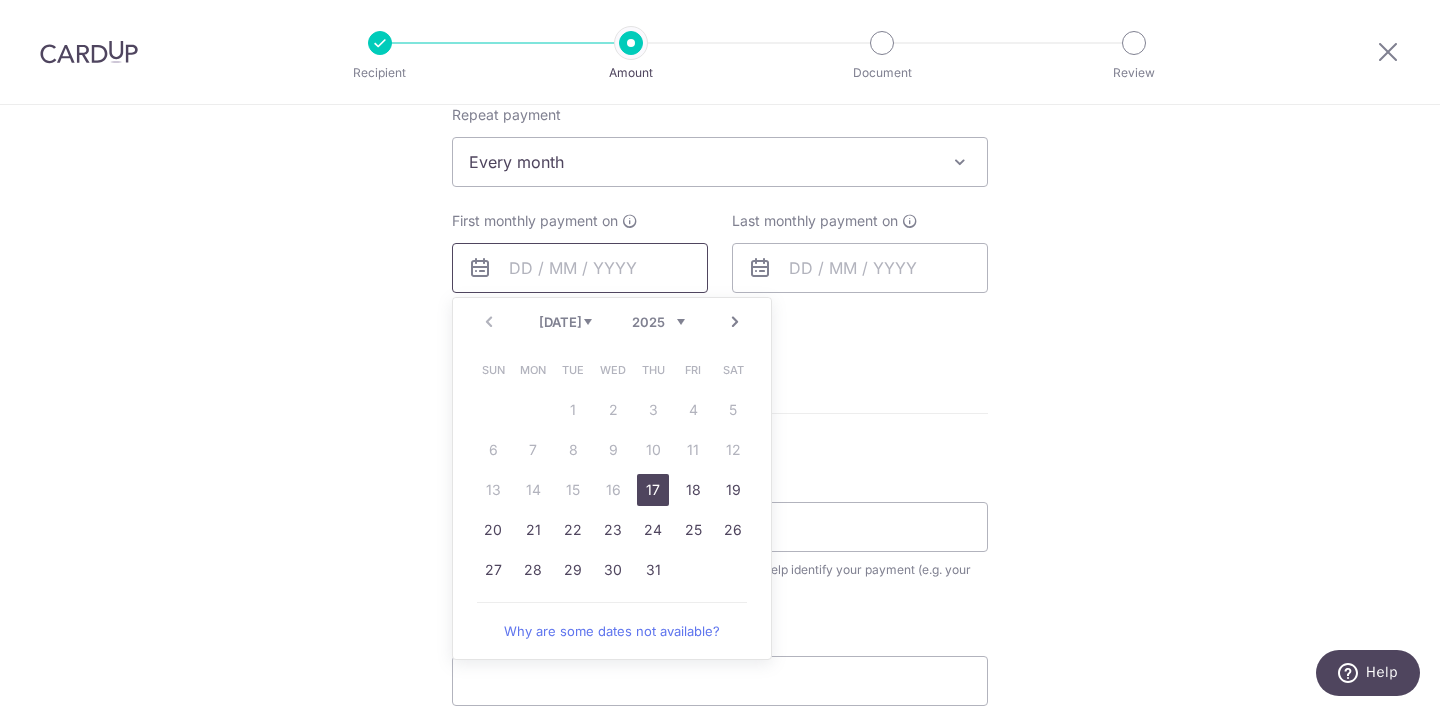 scroll, scrollTop: 812, scrollLeft: 0, axis: vertical 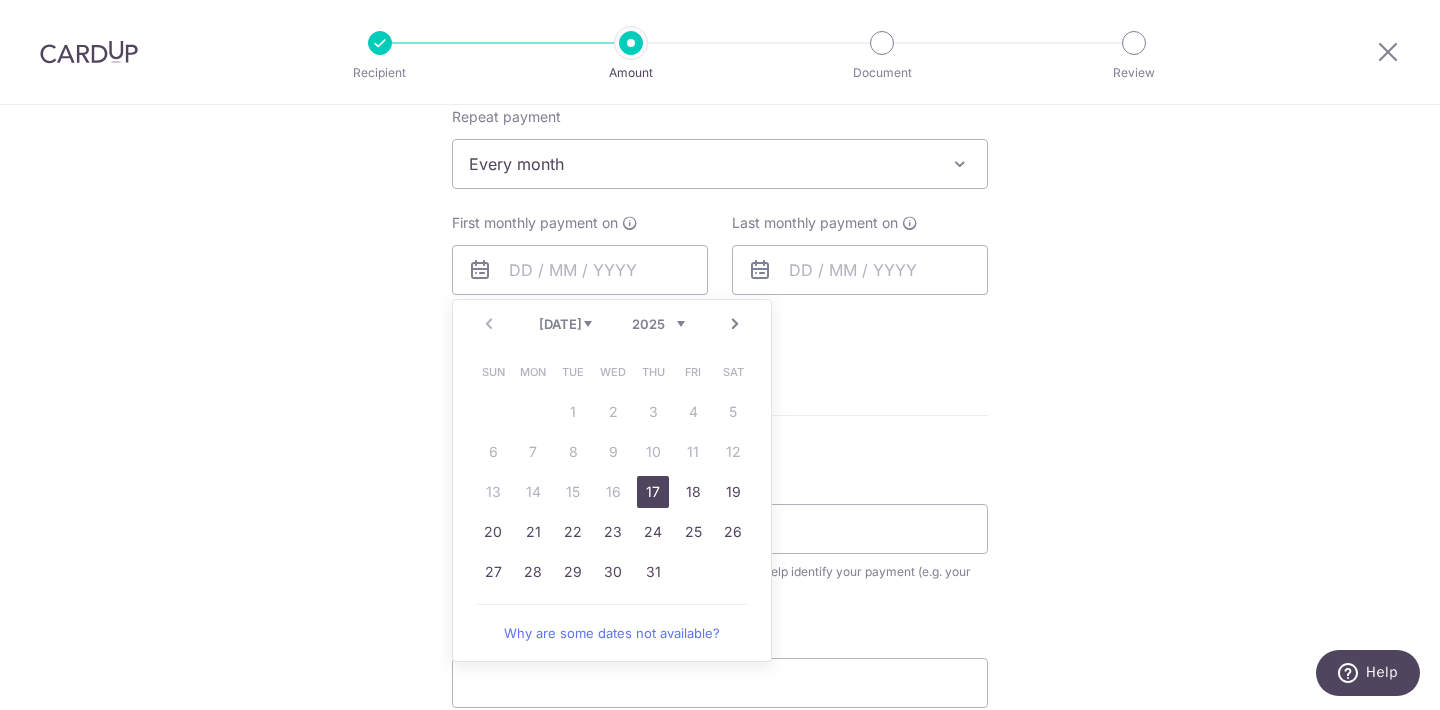 click on "17" at bounding box center (653, 492) 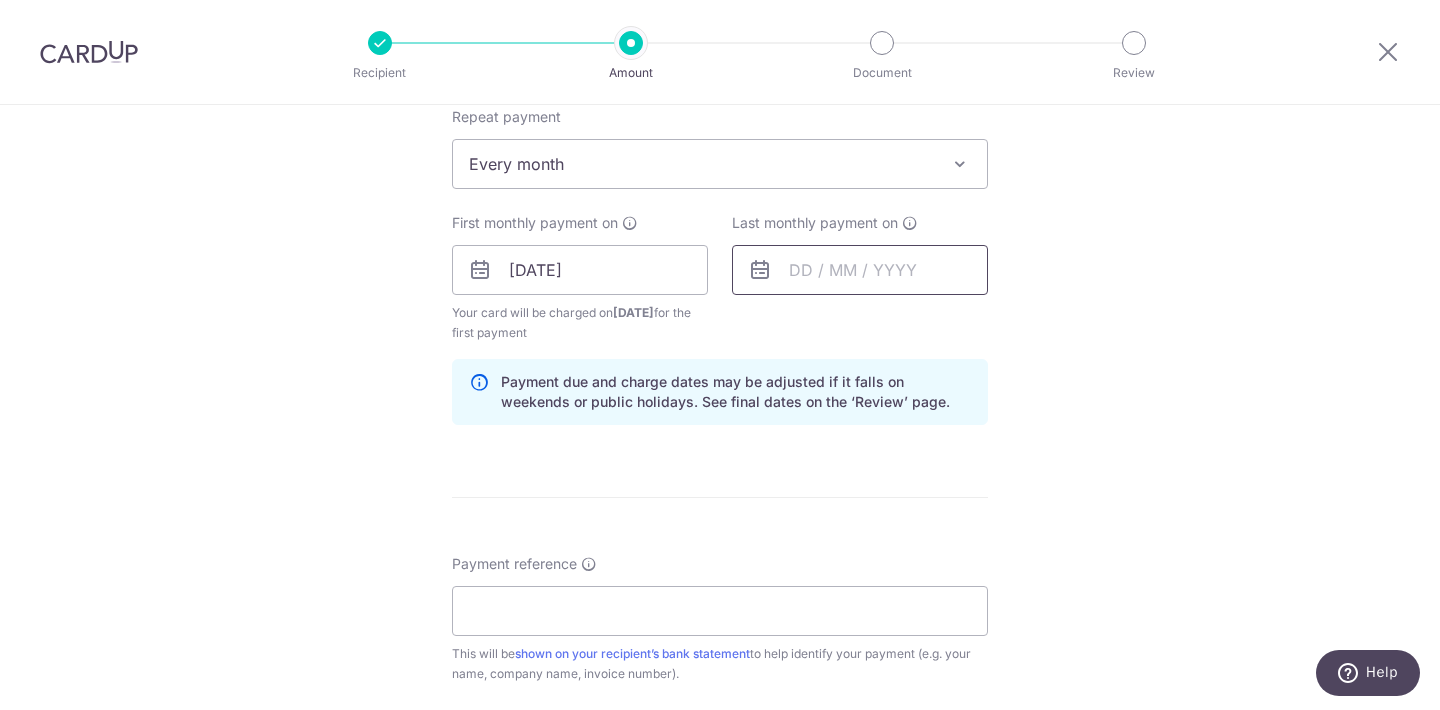 click at bounding box center [860, 270] 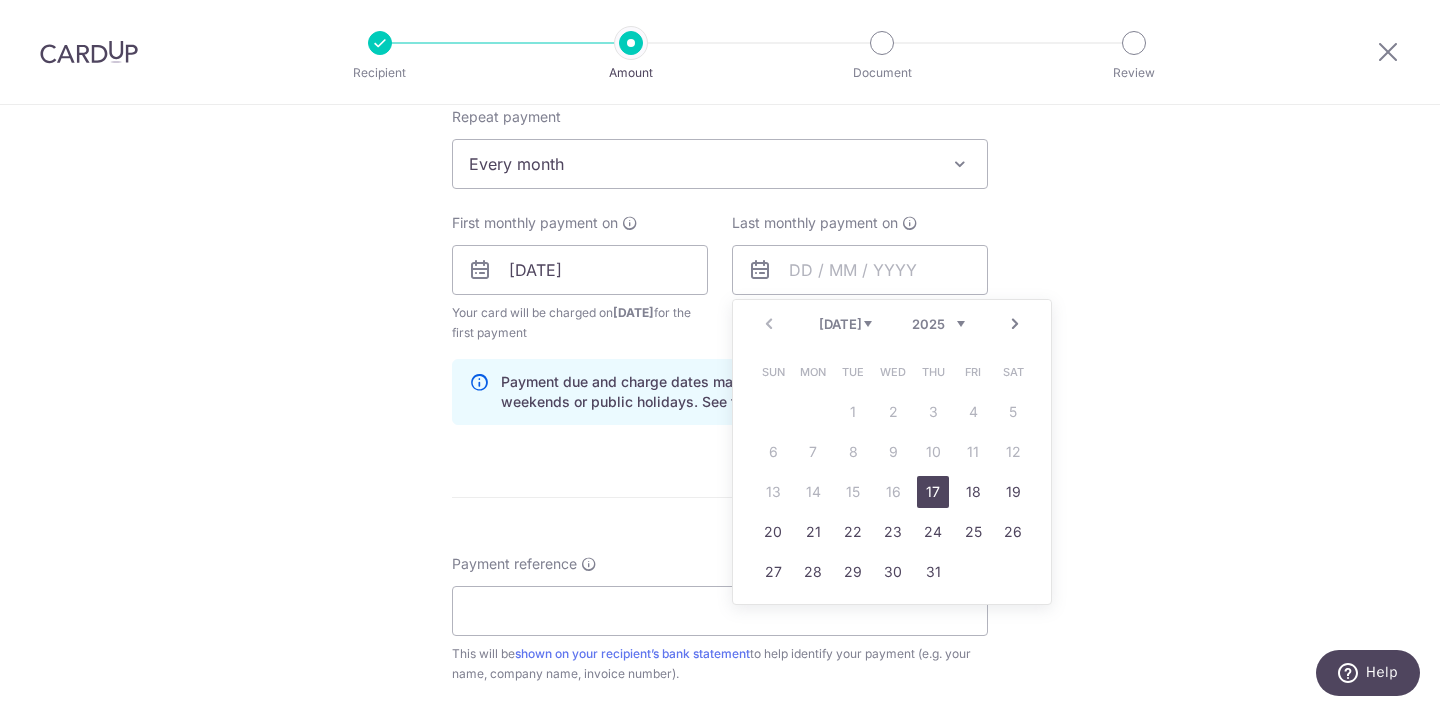 click on "Next" at bounding box center [1015, 324] 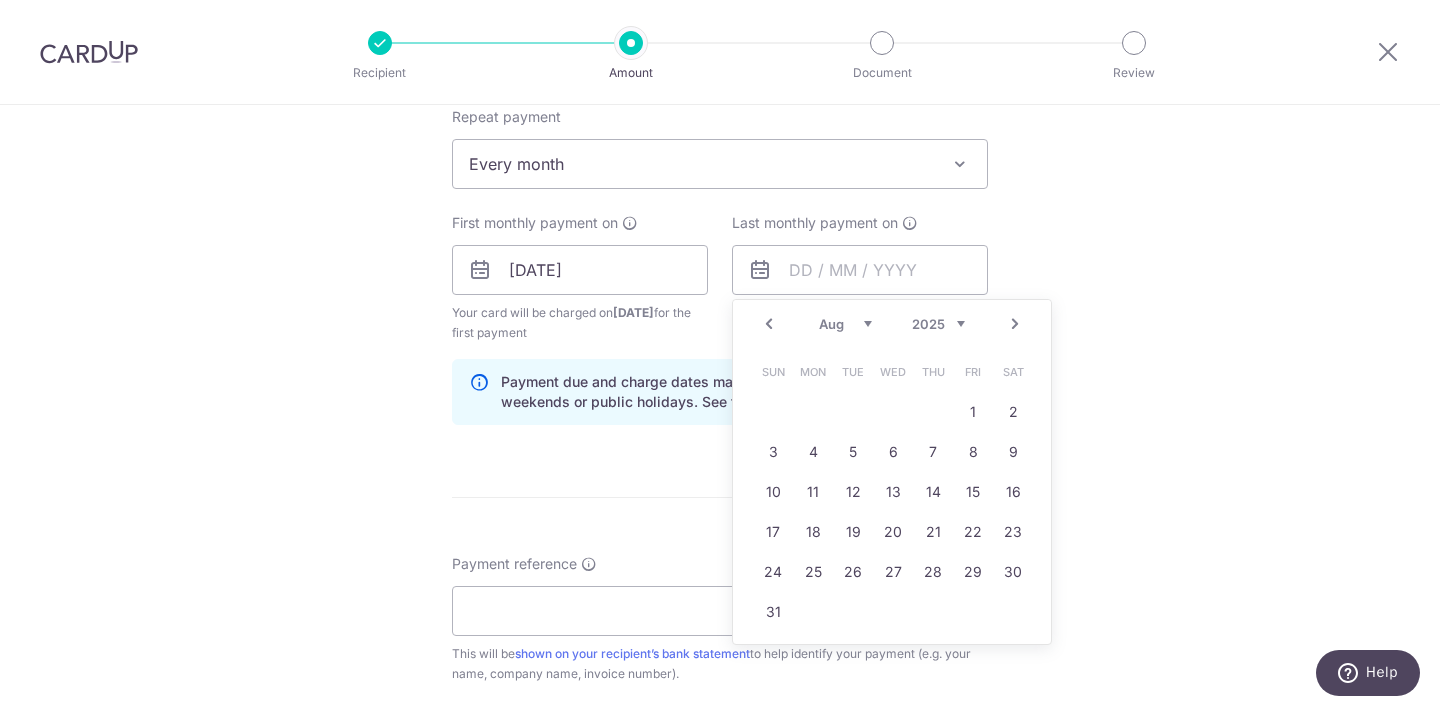 click on "Next" at bounding box center [1015, 324] 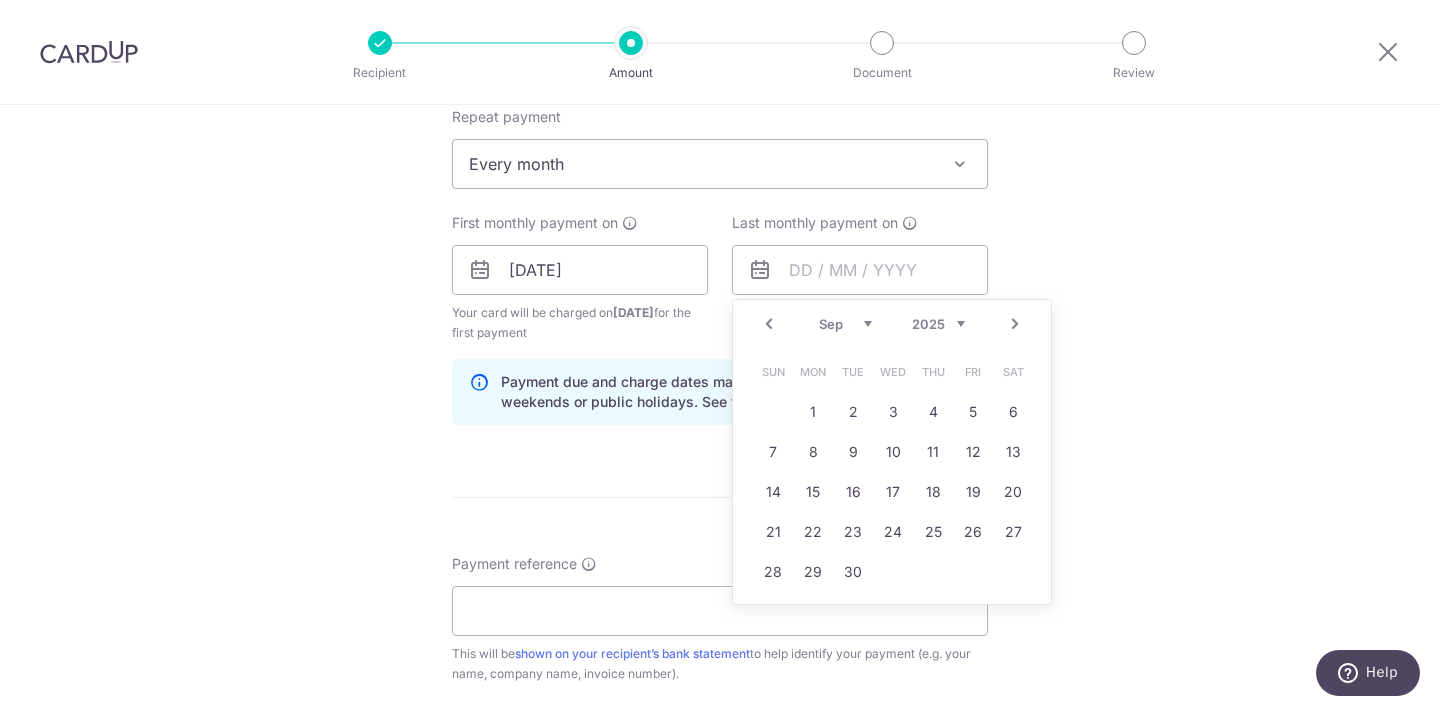 click on "Next" at bounding box center [1015, 324] 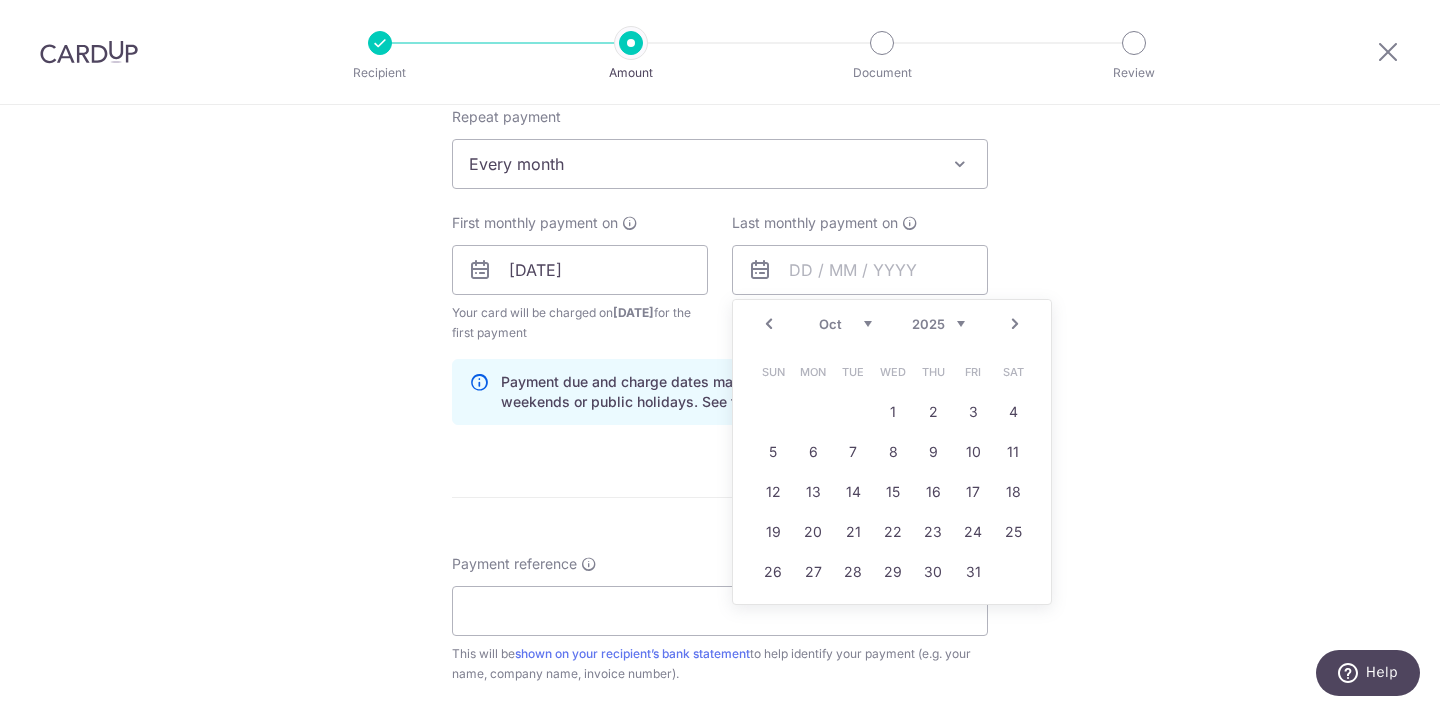 click on "Next" at bounding box center (1015, 324) 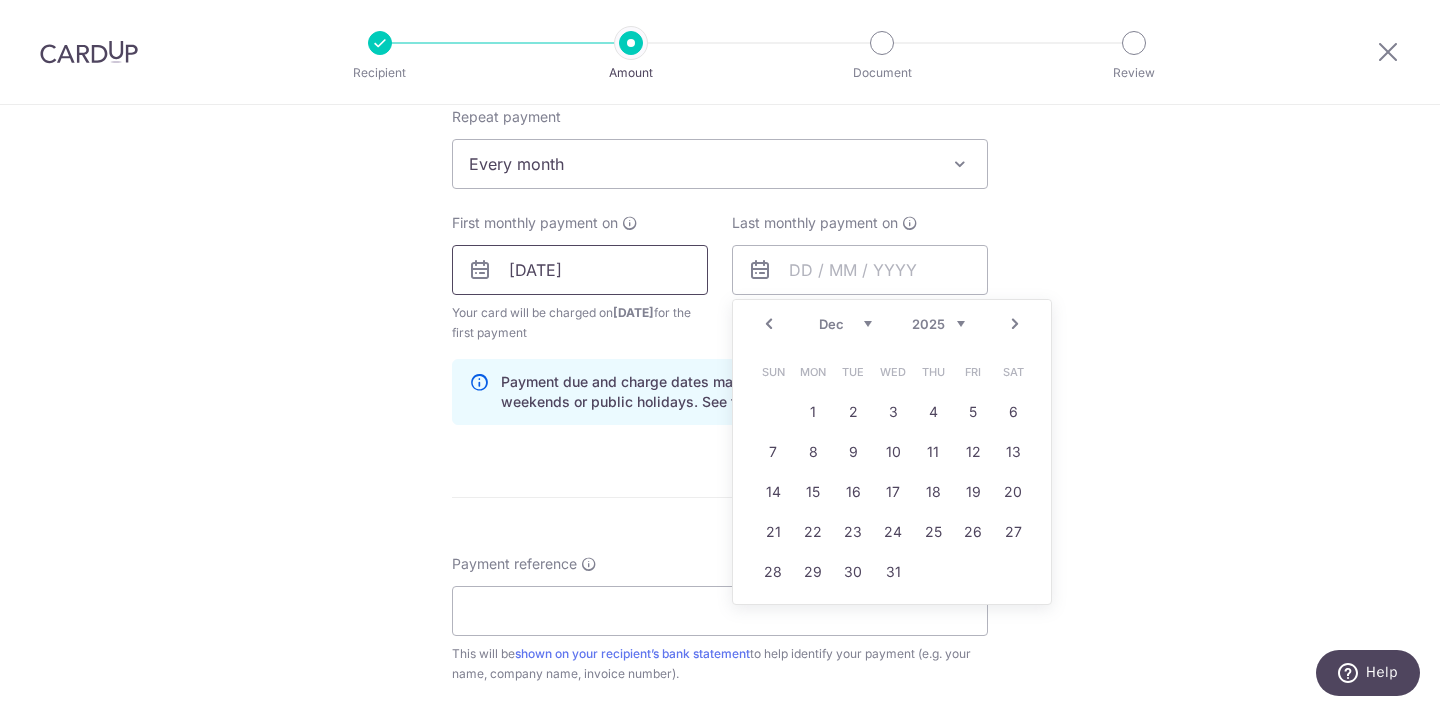 click on "17/07/2025" at bounding box center (580, 270) 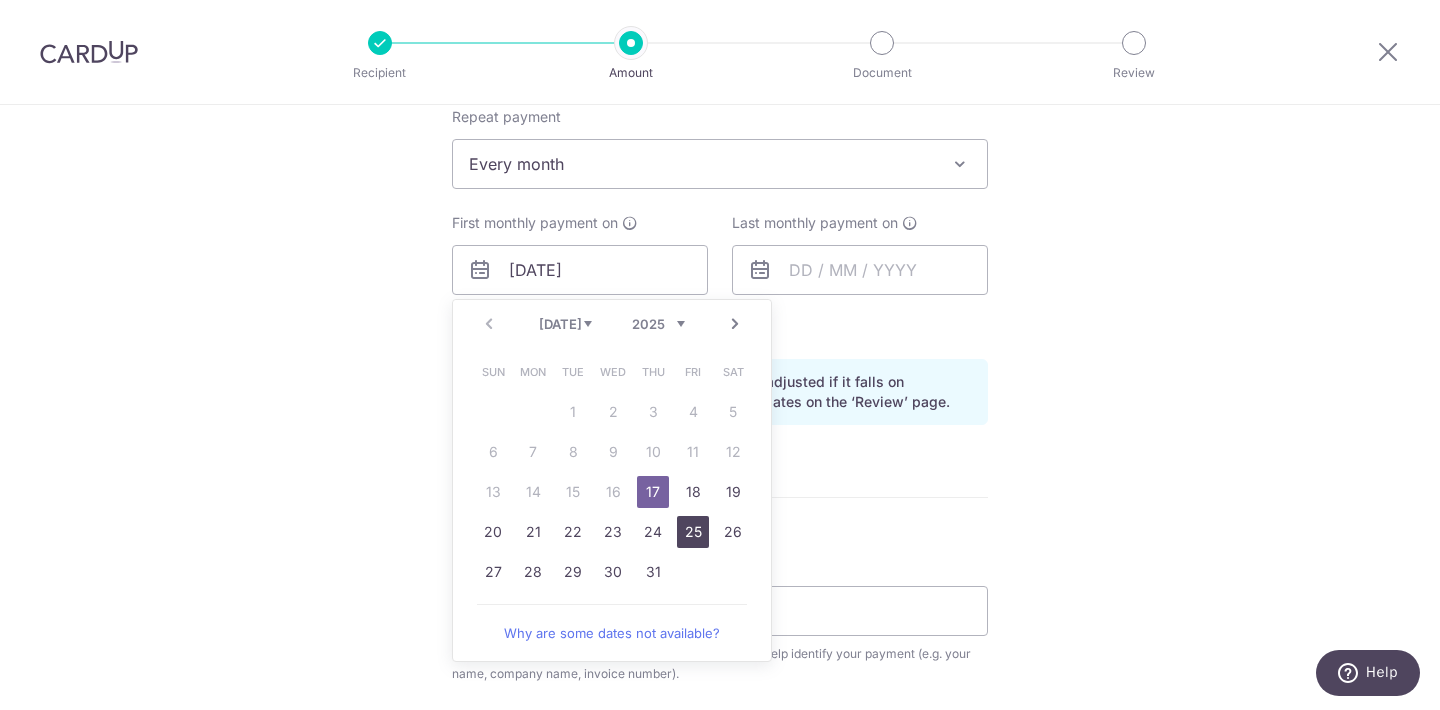 click on "25" at bounding box center [693, 532] 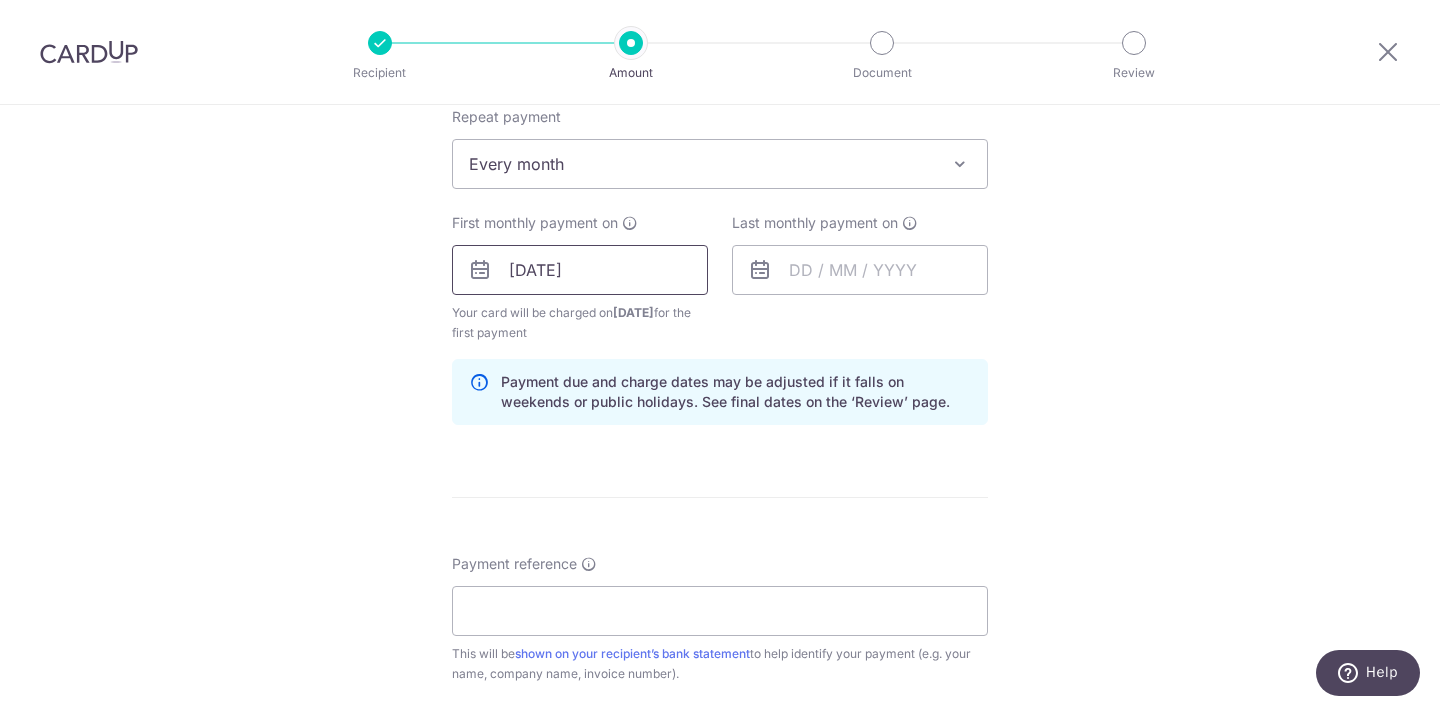 click on "25/07/2025" at bounding box center [580, 270] 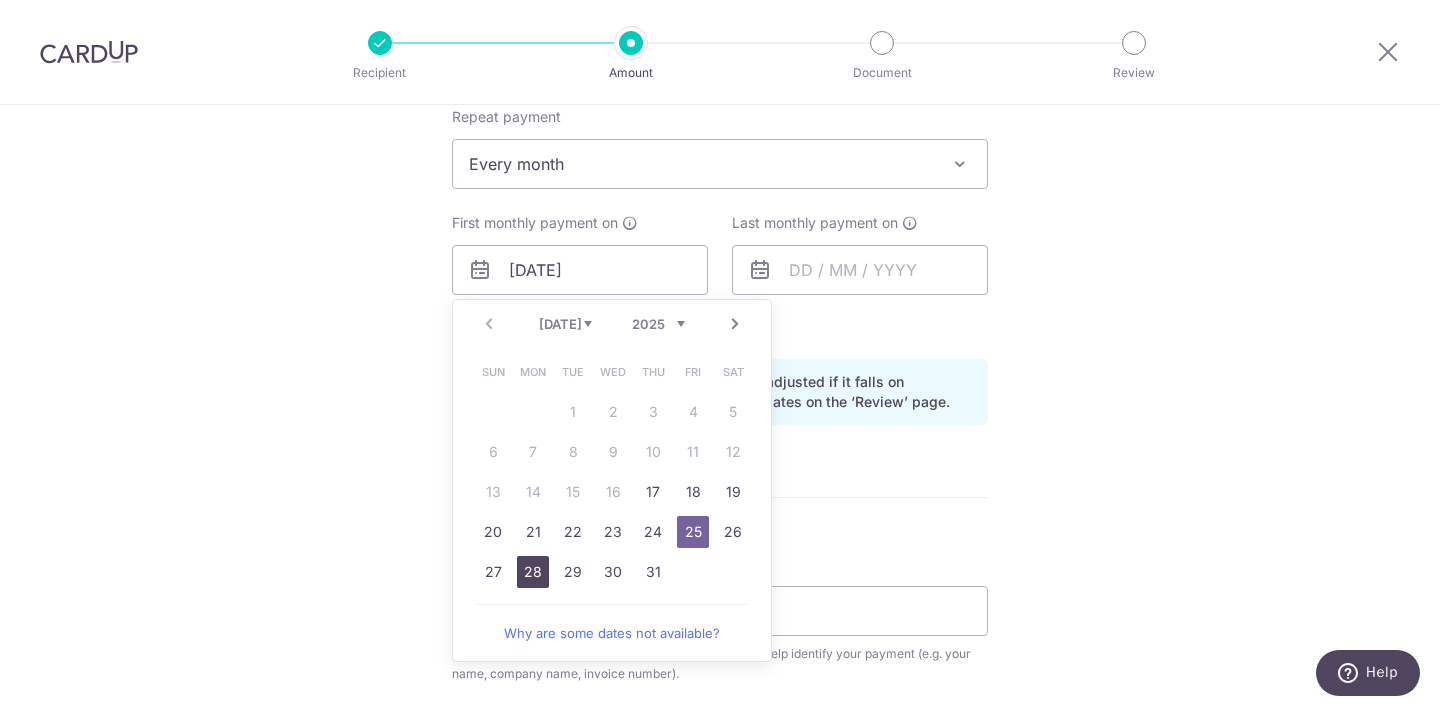 click on "28" at bounding box center (533, 572) 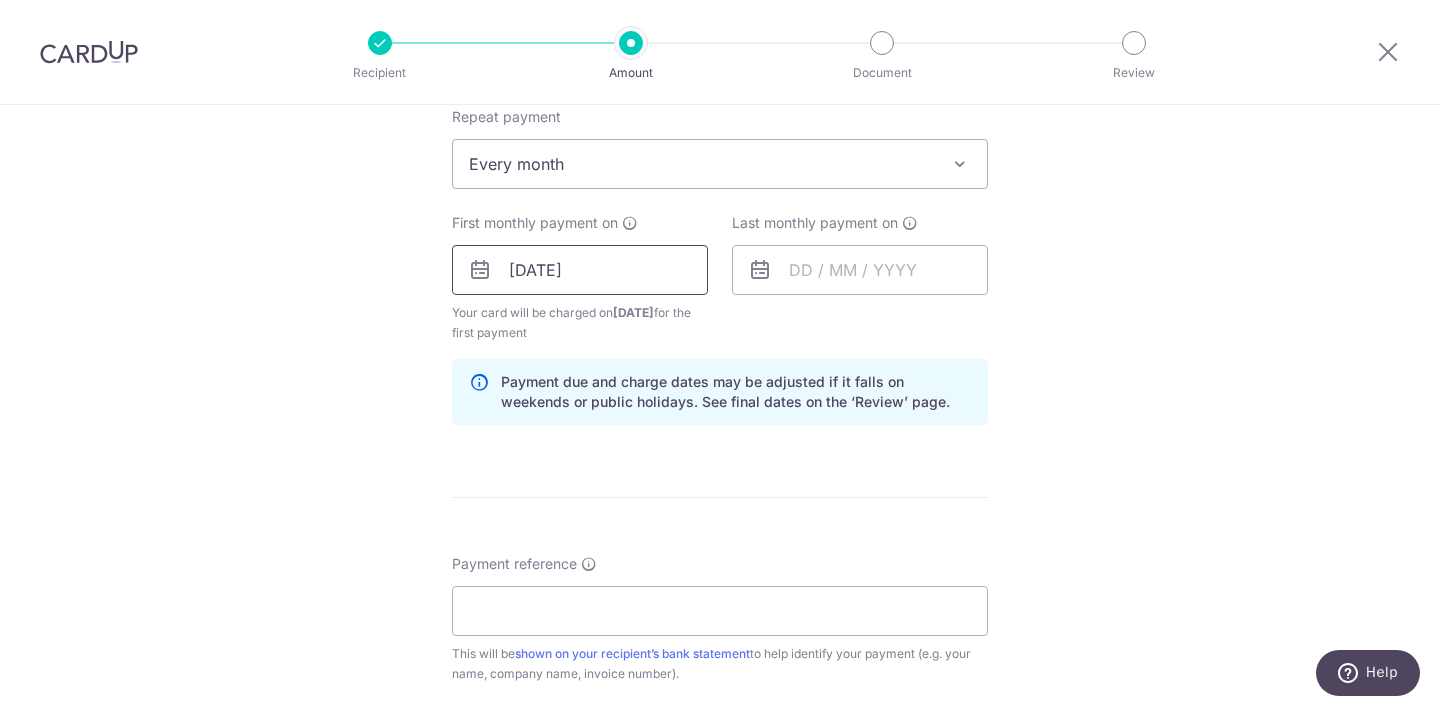click on "28/07/2025" at bounding box center [580, 270] 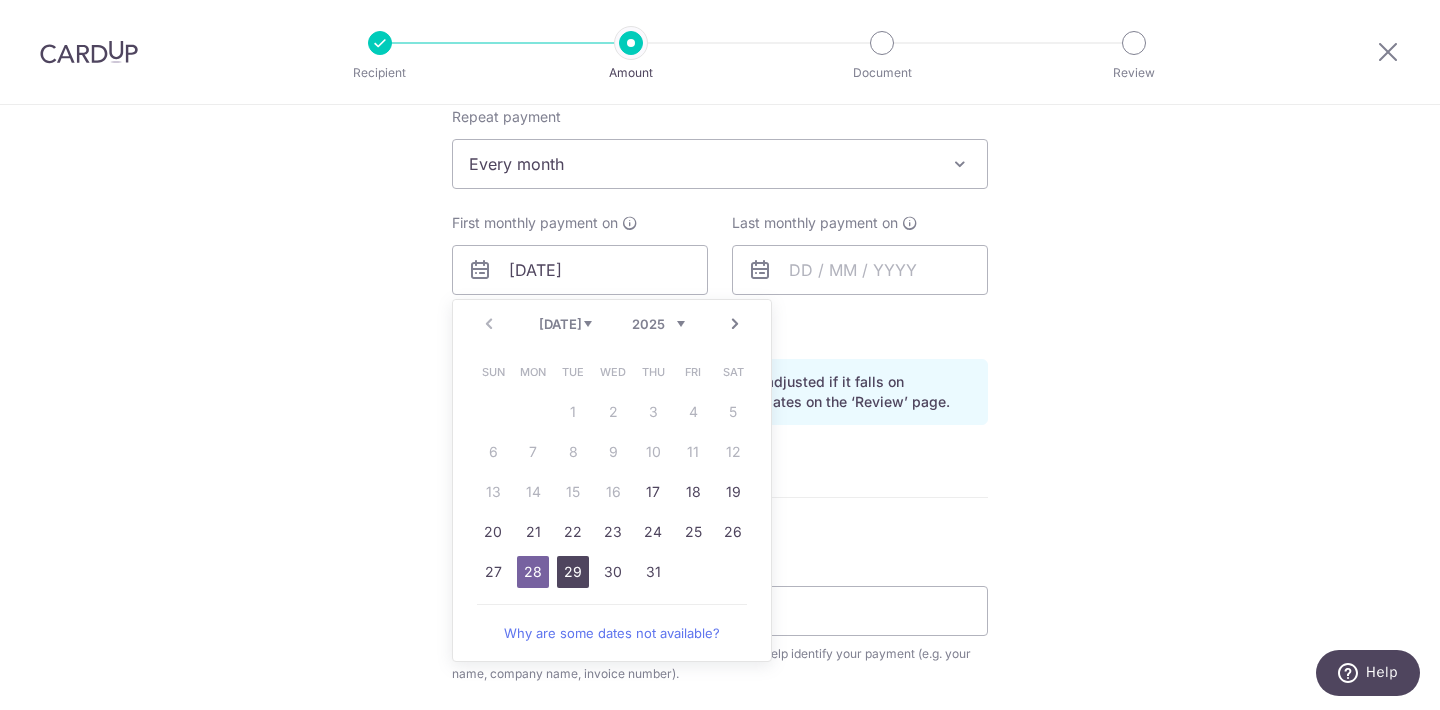 click on "29" at bounding box center [573, 572] 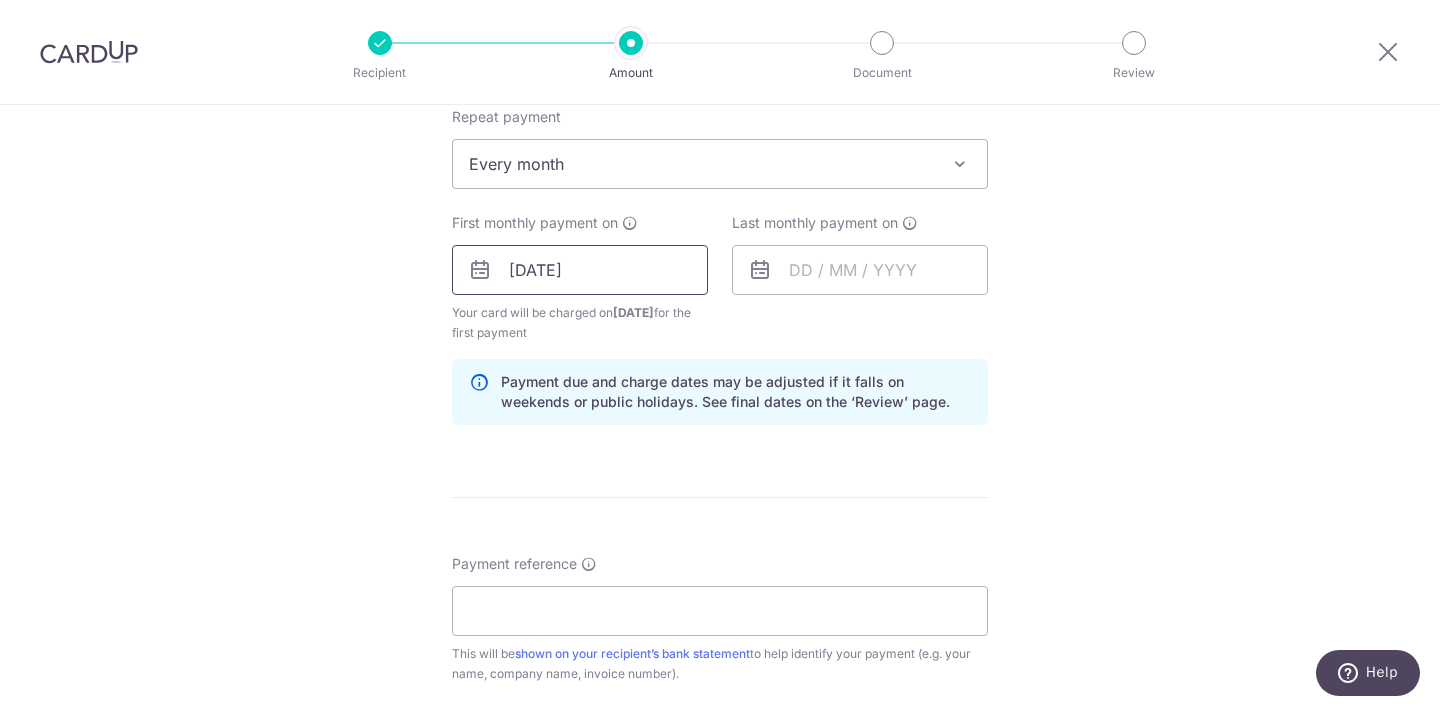 click on "29/07/2025" at bounding box center (580, 270) 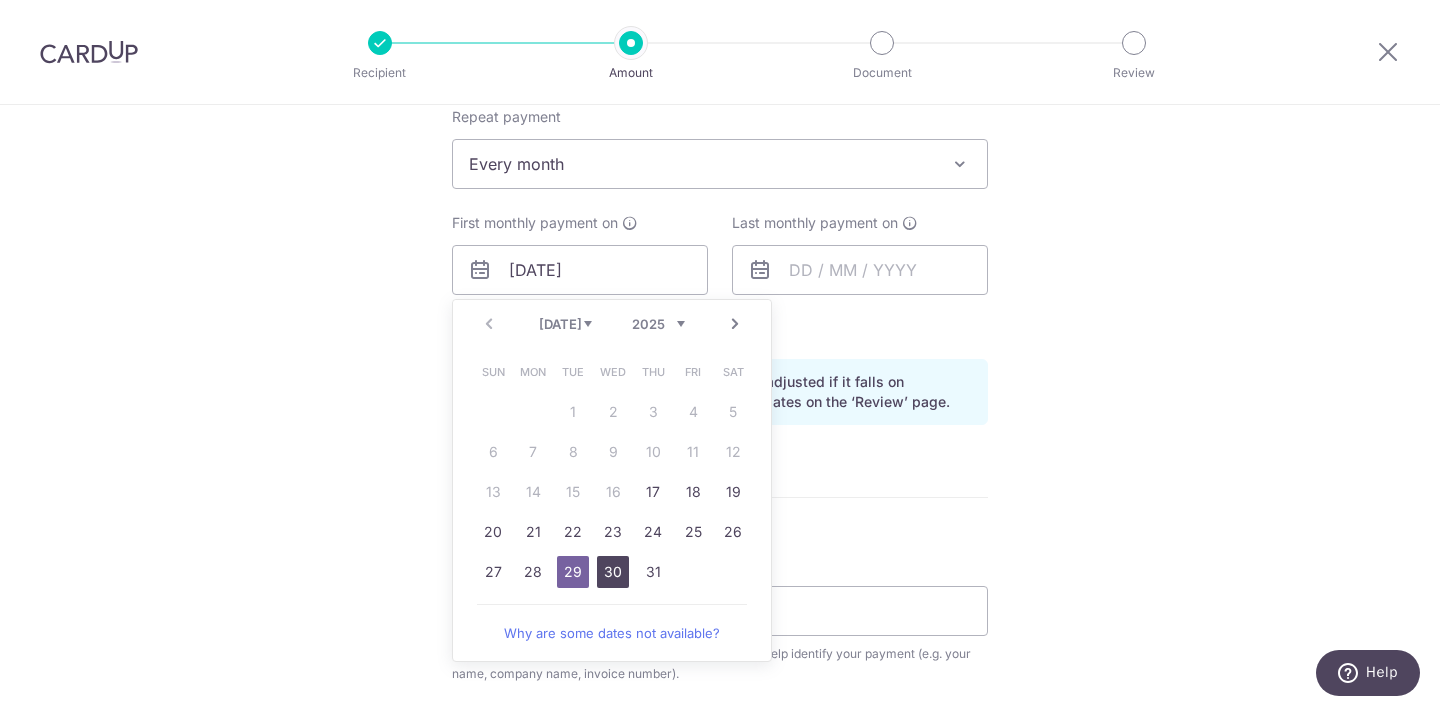 click on "30" at bounding box center [613, 572] 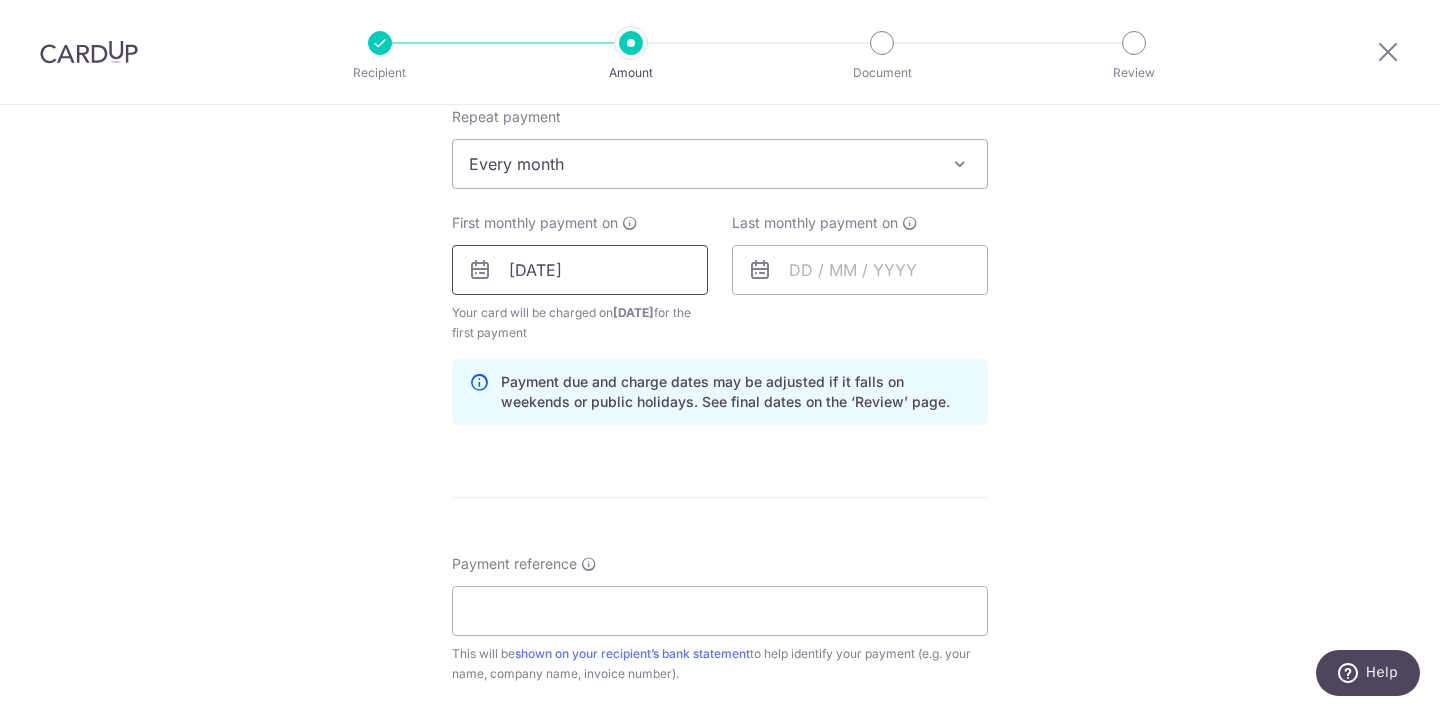 click on "30/07/2025" at bounding box center [580, 270] 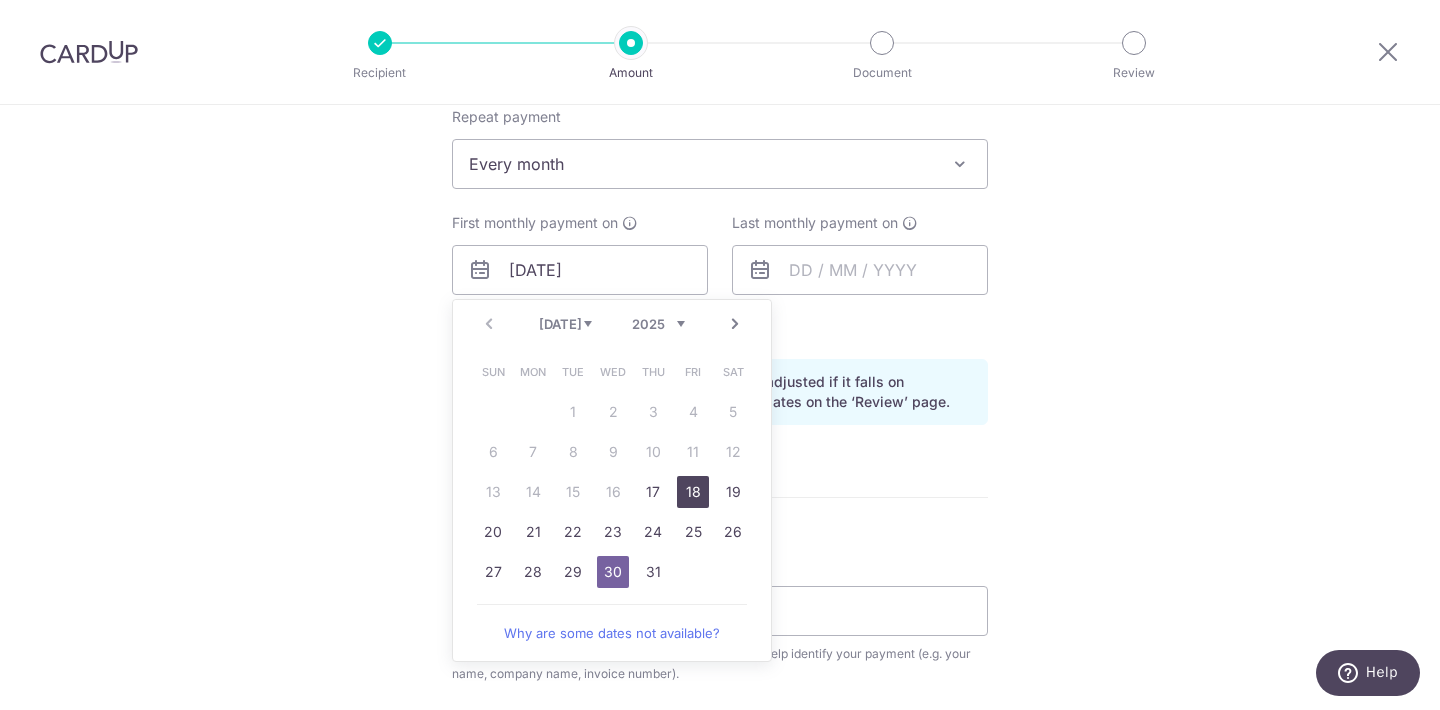 click on "18" at bounding box center [693, 492] 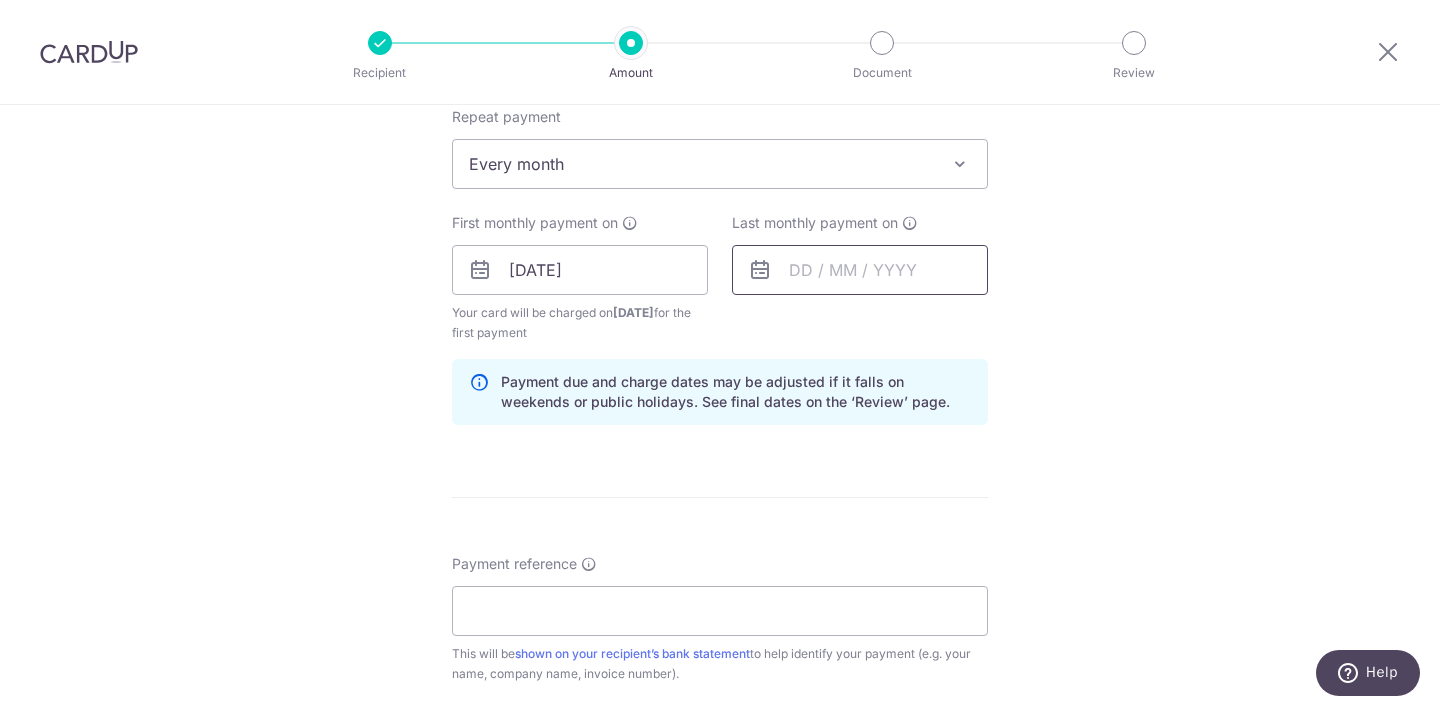 click at bounding box center (860, 270) 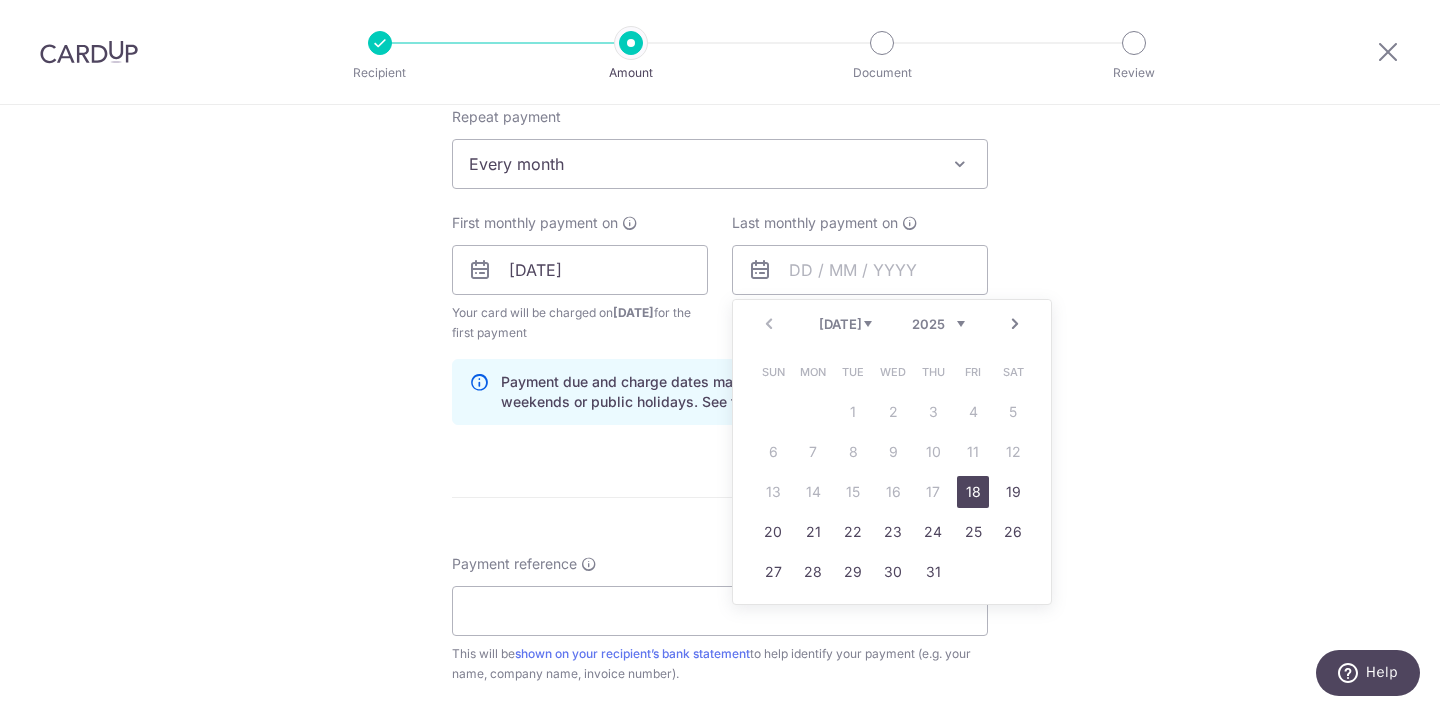 click on "Next" at bounding box center (1015, 324) 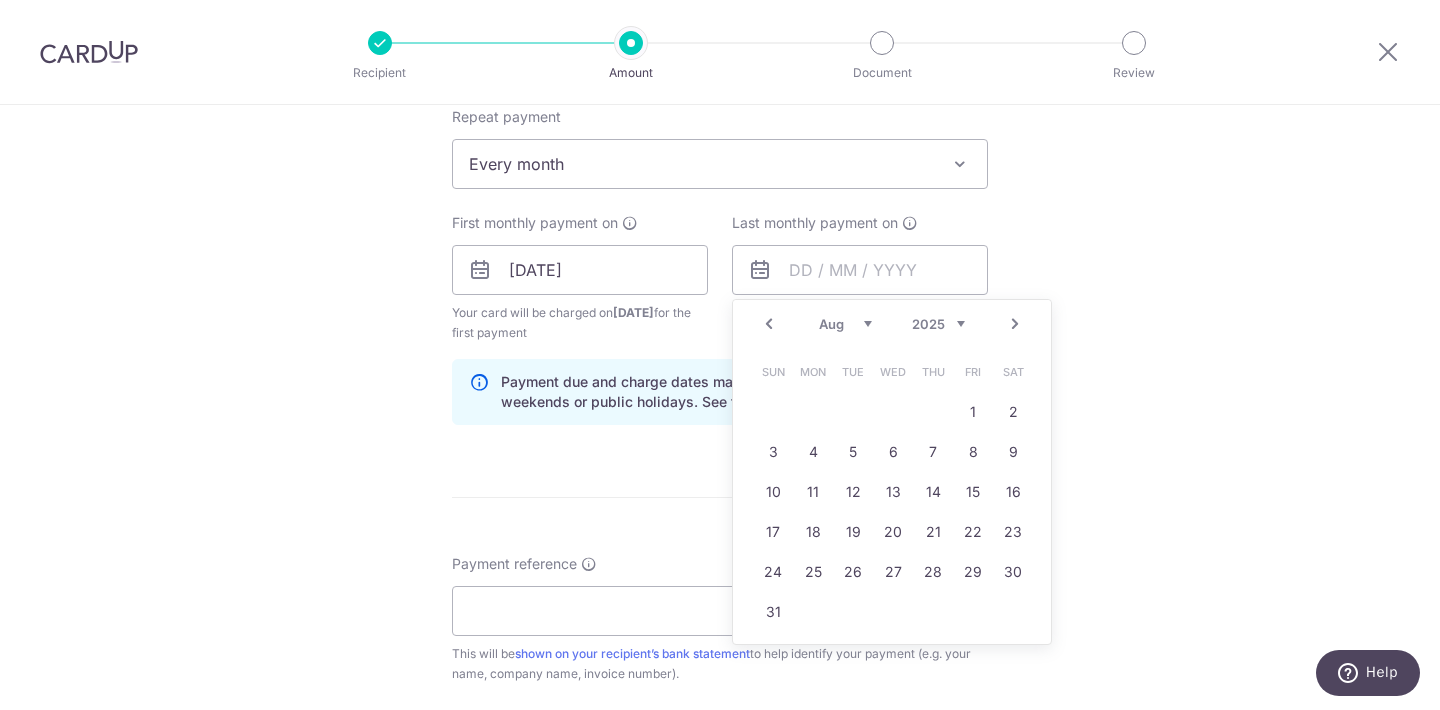 click on "Next" at bounding box center [1015, 324] 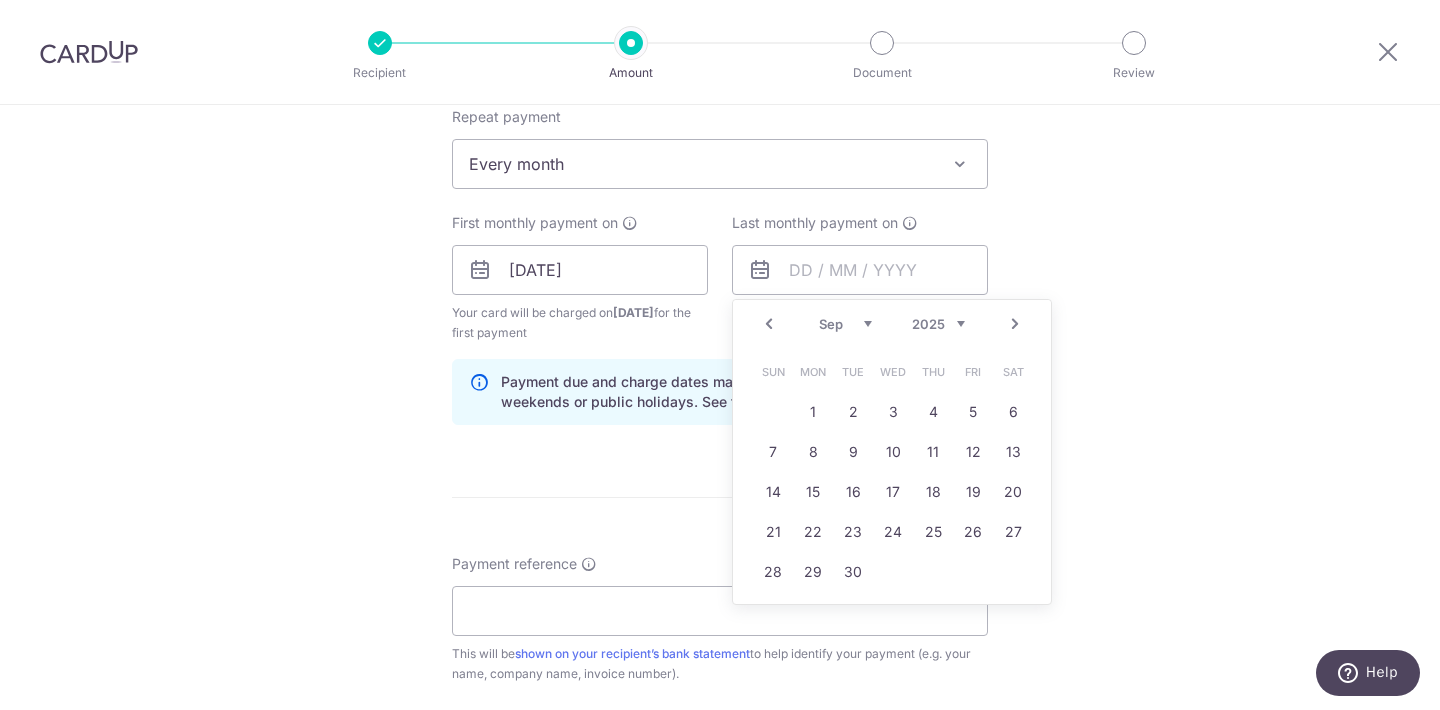 click on "Next" at bounding box center (1015, 324) 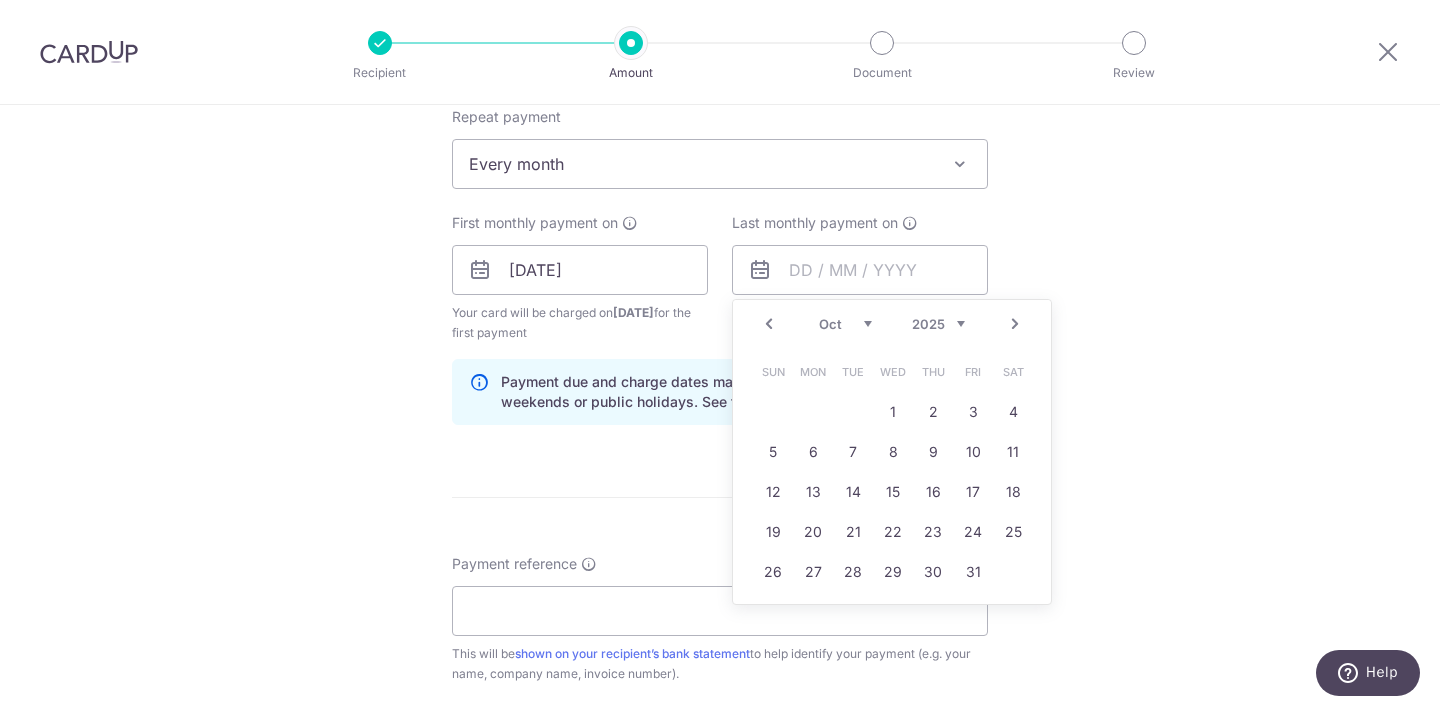 click on "Next" at bounding box center (1015, 324) 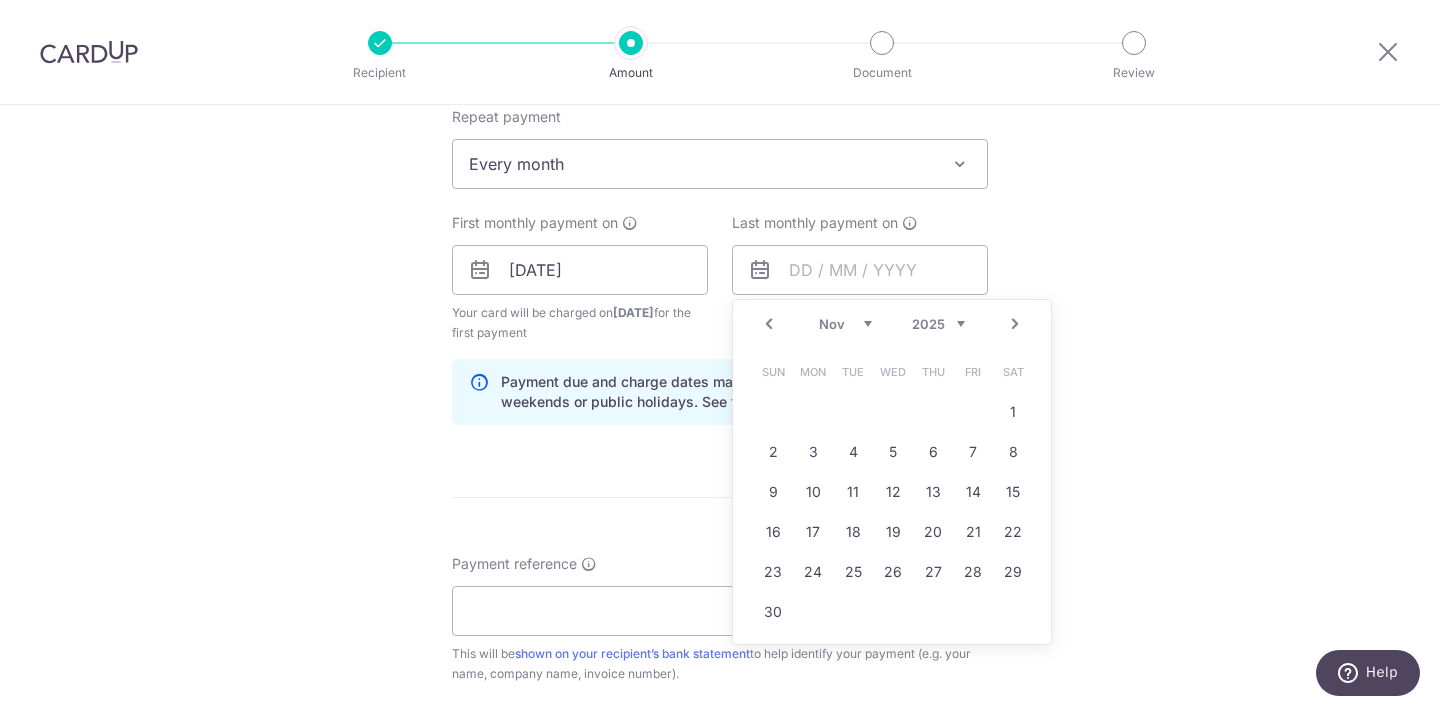 click on "Next" at bounding box center (1015, 324) 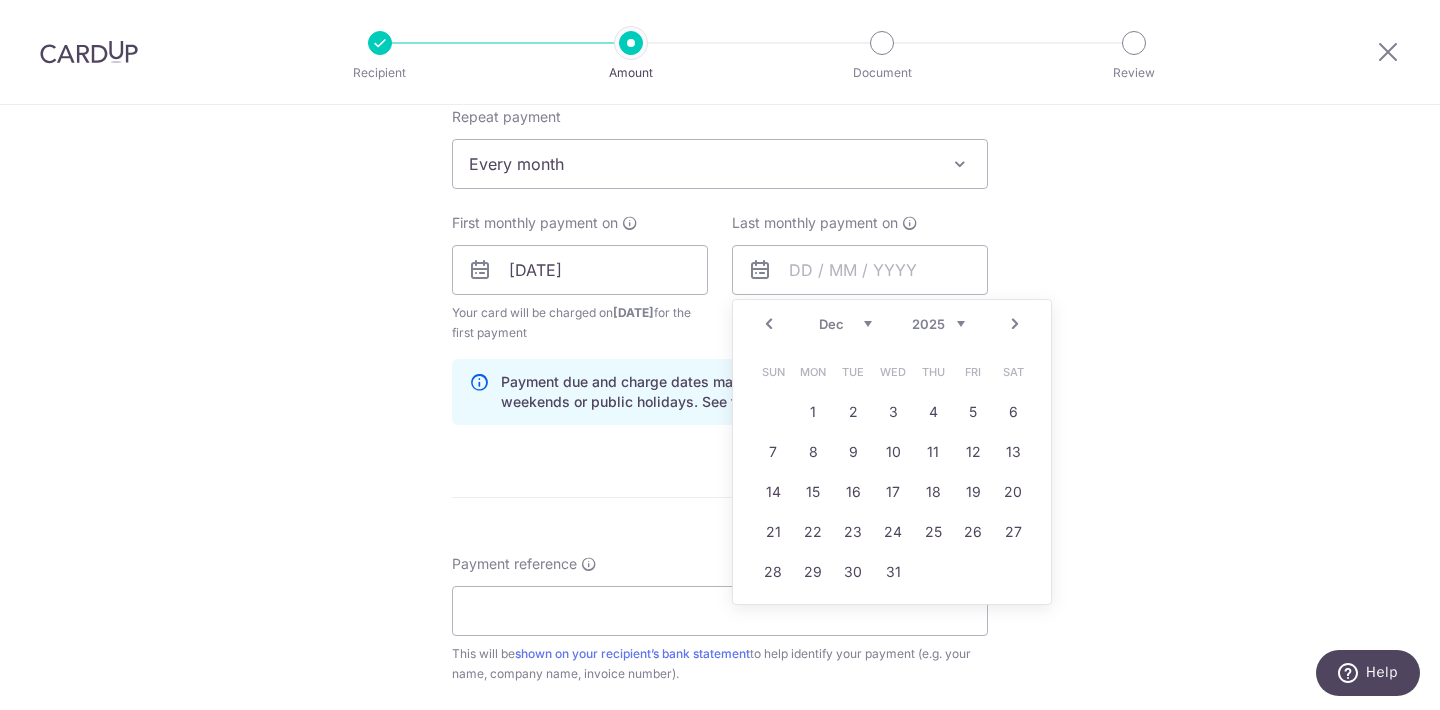 click on "Next" at bounding box center [1015, 324] 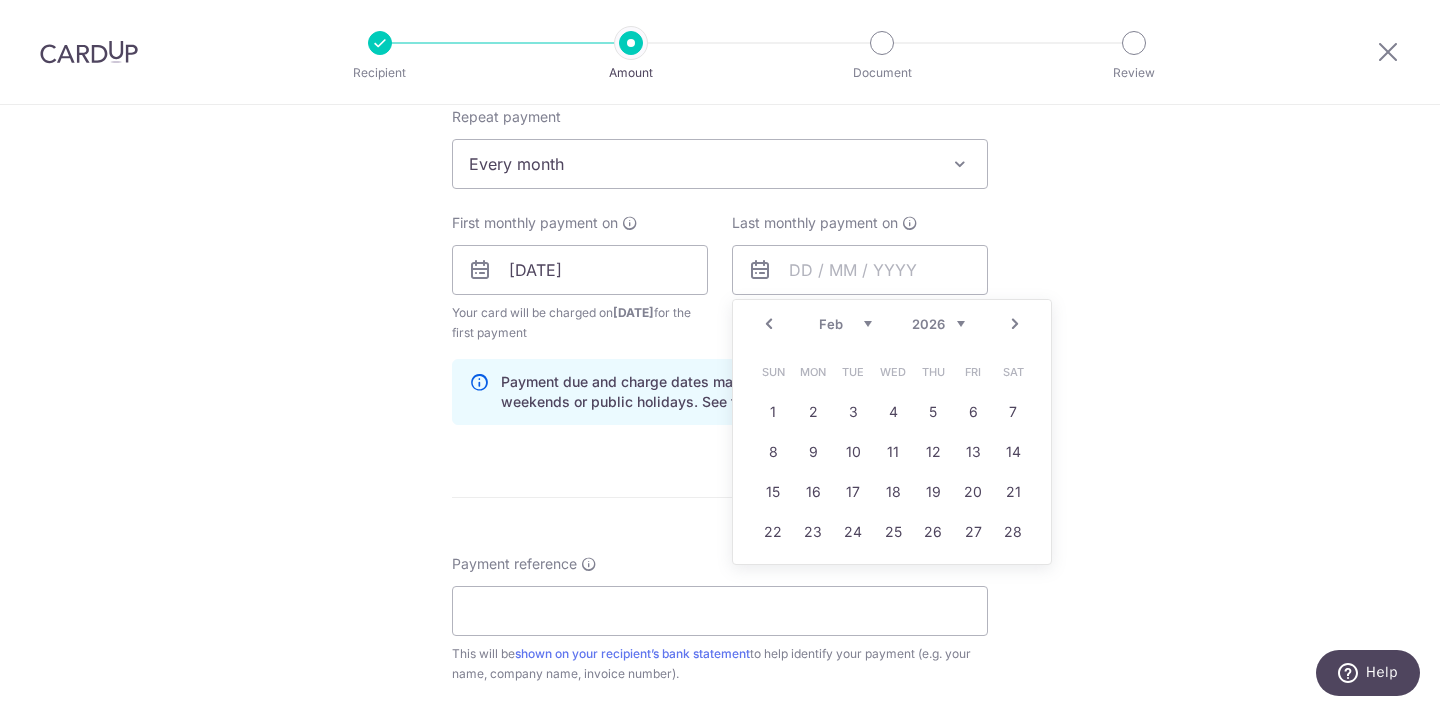 click on "Next" at bounding box center [1015, 324] 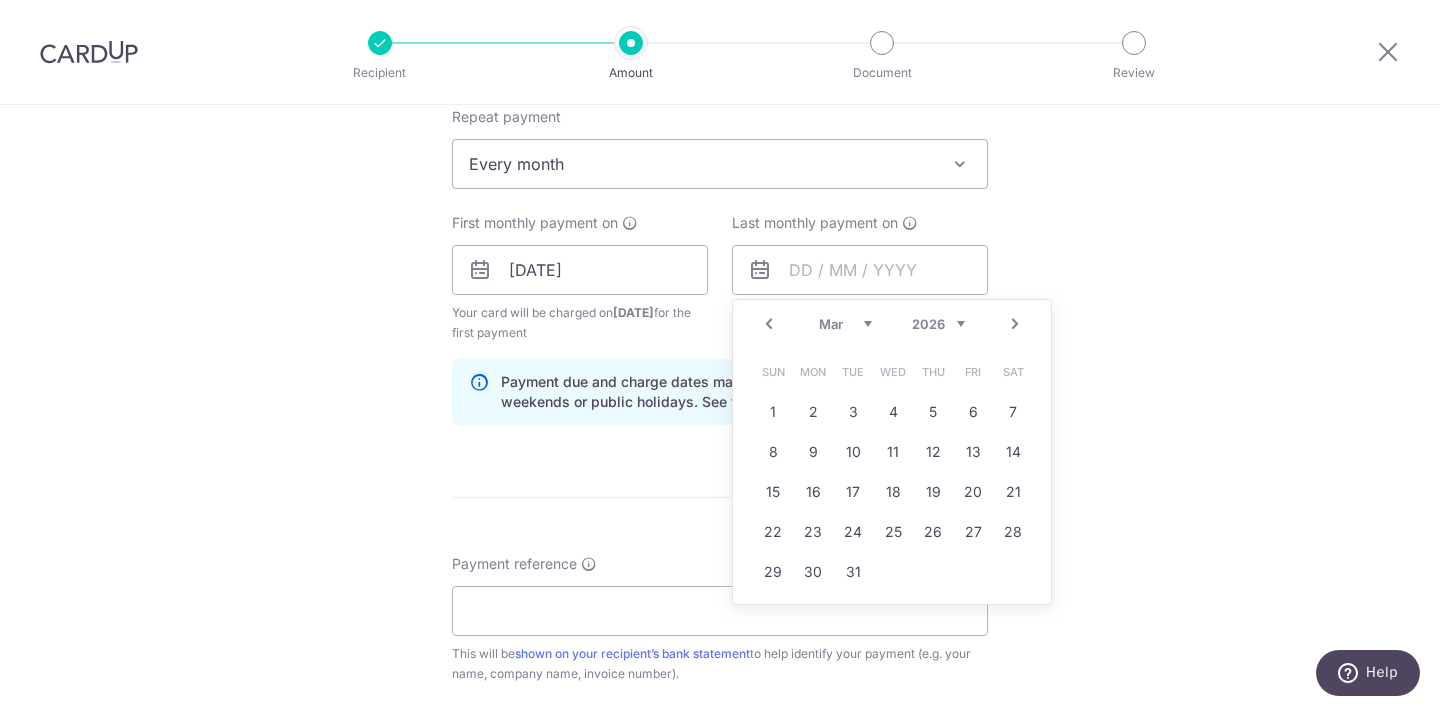 click on "Next" at bounding box center (1015, 324) 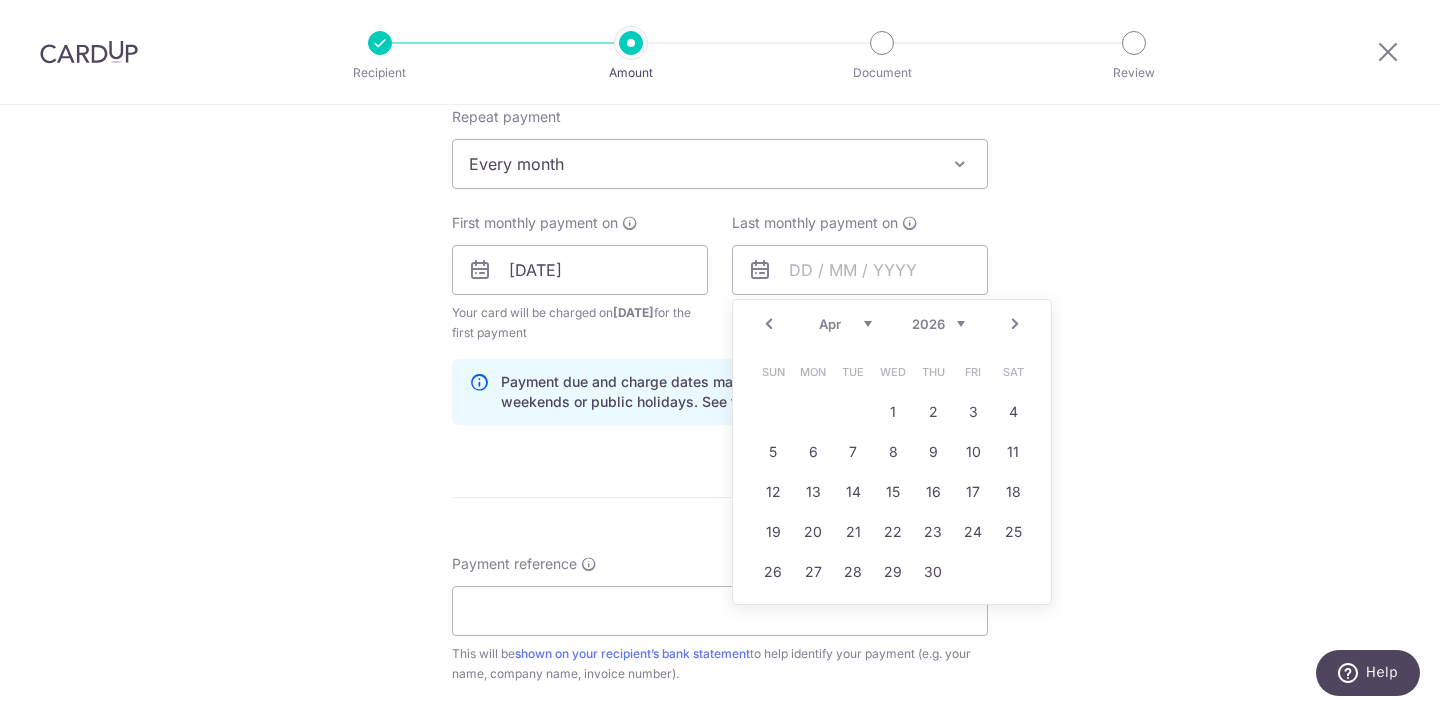 click on "Next" at bounding box center [1015, 324] 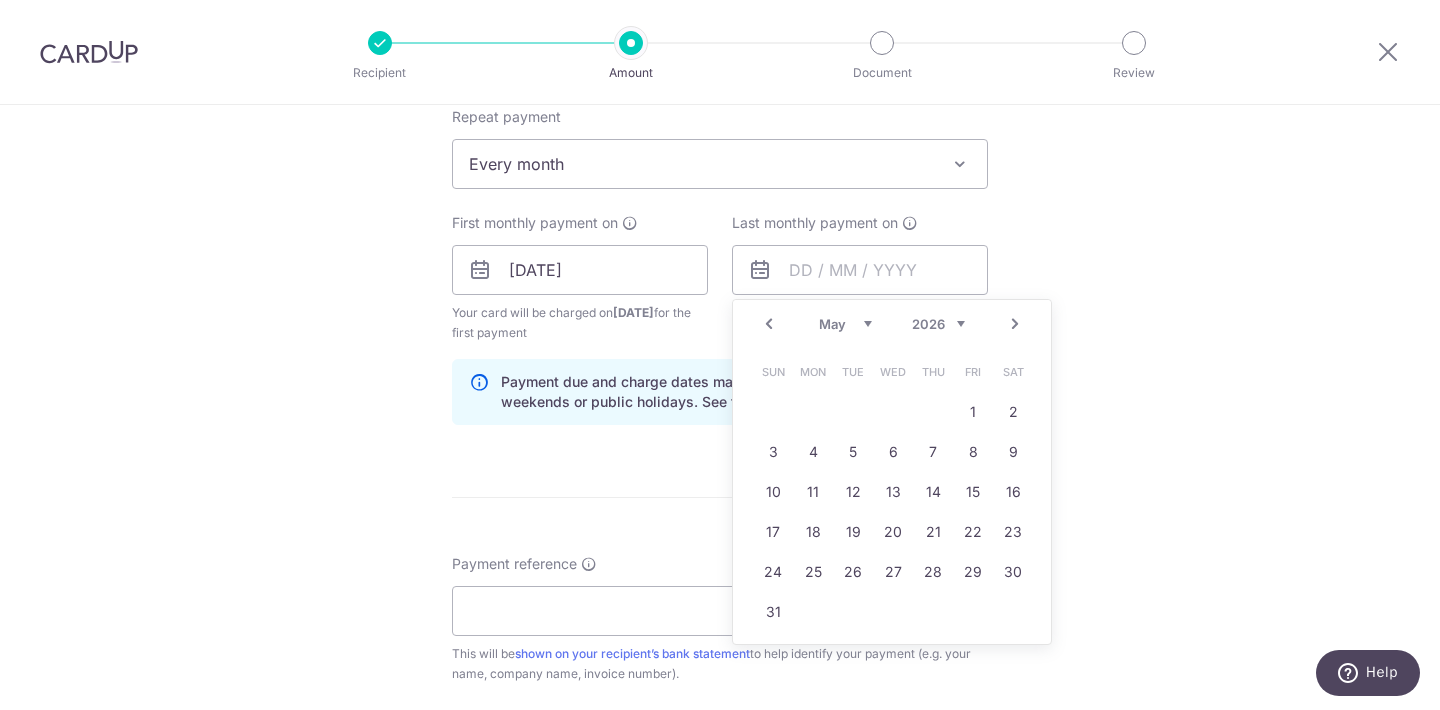 click on "Next" at bounding box center (1015, 324) 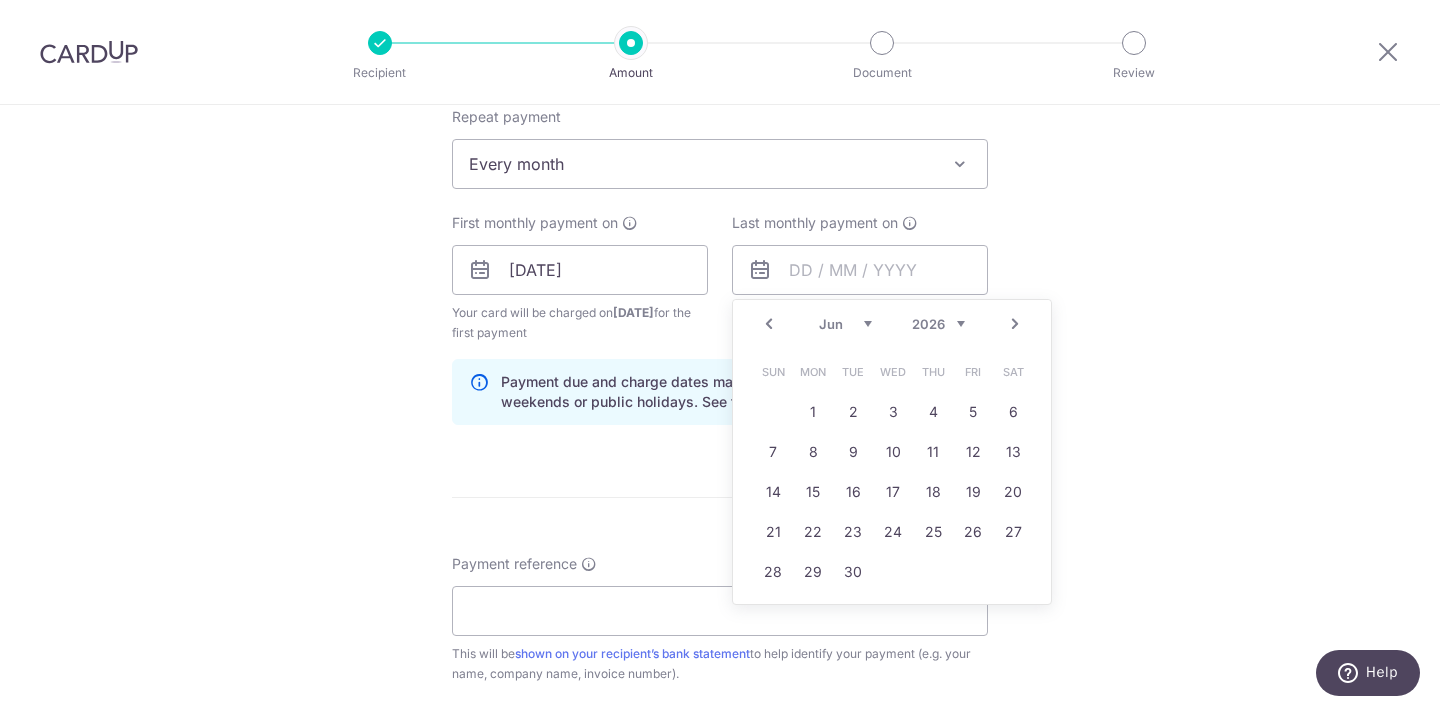 click on "Next" at bounding box center [1015, 324] 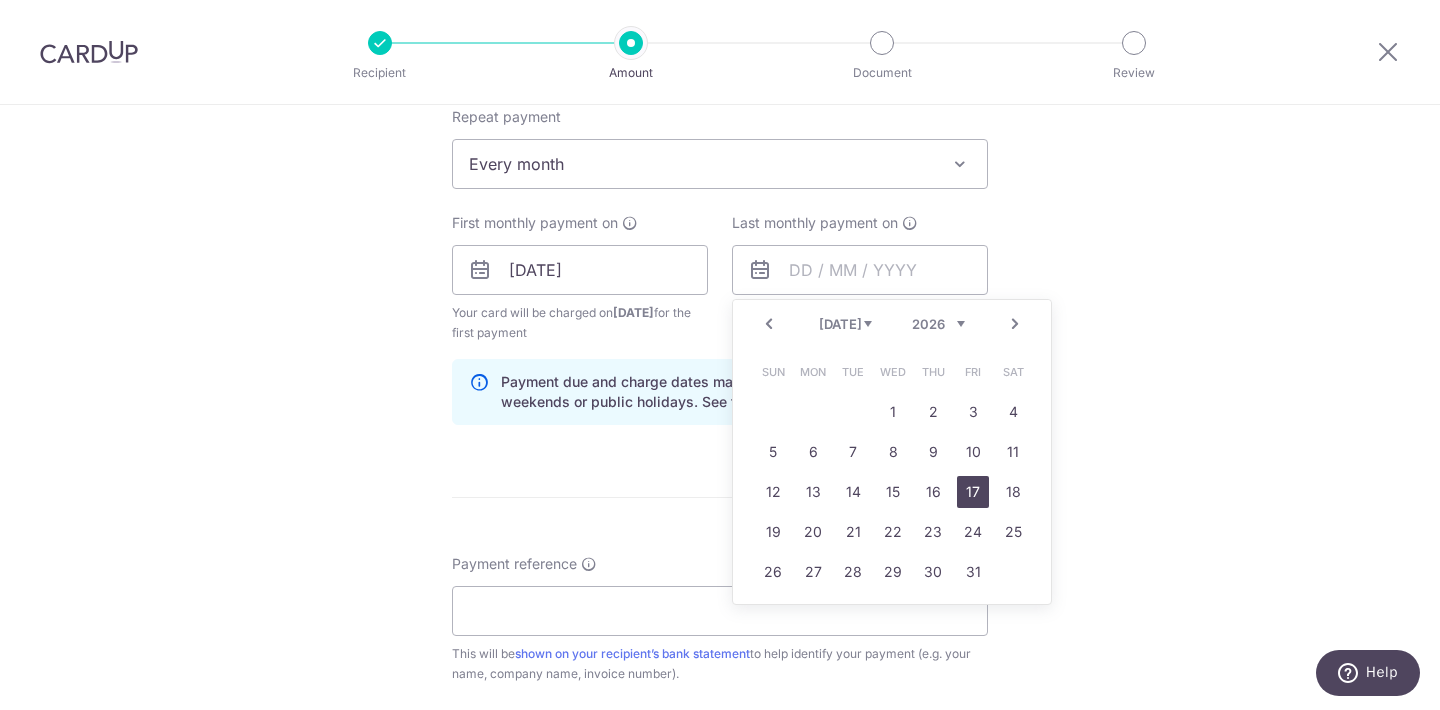 click on "17" at bounding box center [973, 492] 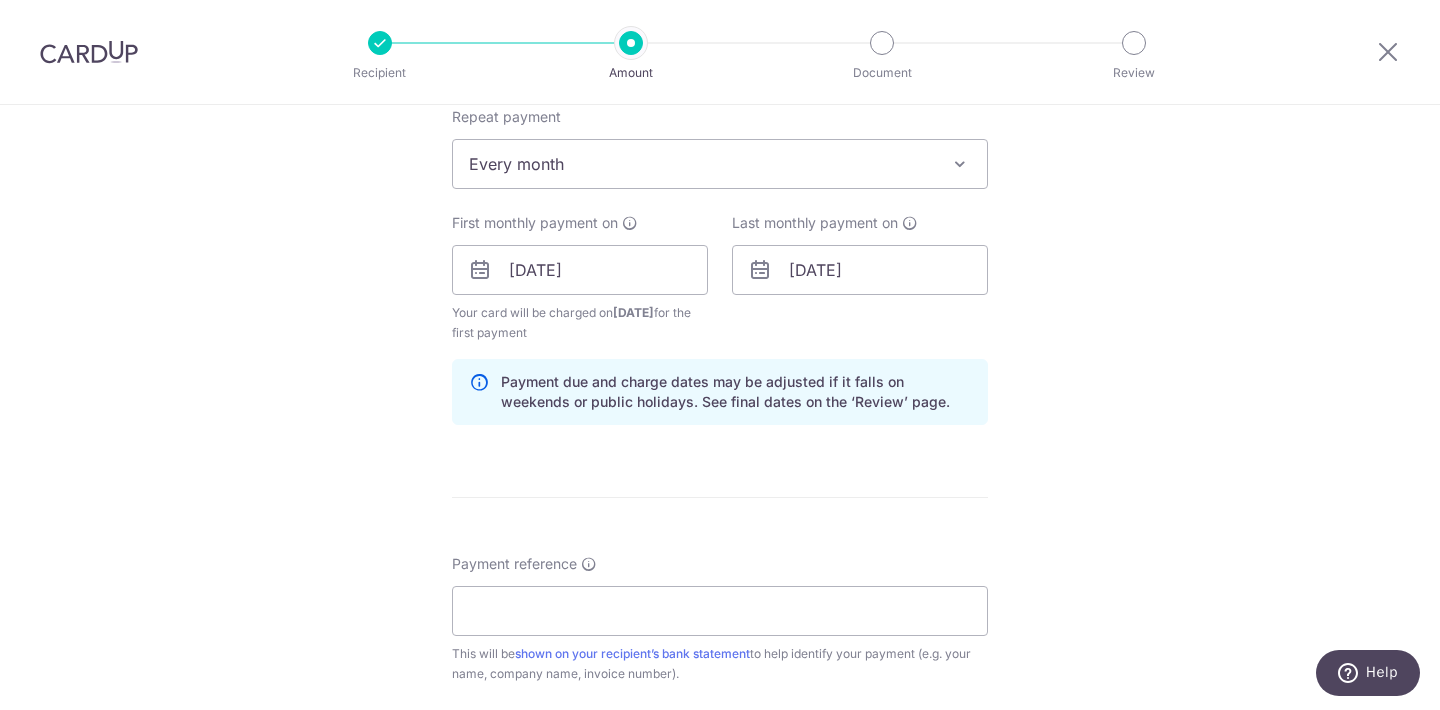 click on "Tell us more about your payment
Enter payment amount
SGD
581.90
581.90
Card added successfully
Select Card
**** 3983
Add credit card
Your Cards
**** 3983
Secure 256-bit SSL
Text
New card details
Card
Secure 256-bit SSL" at bounding box center [720, 248] 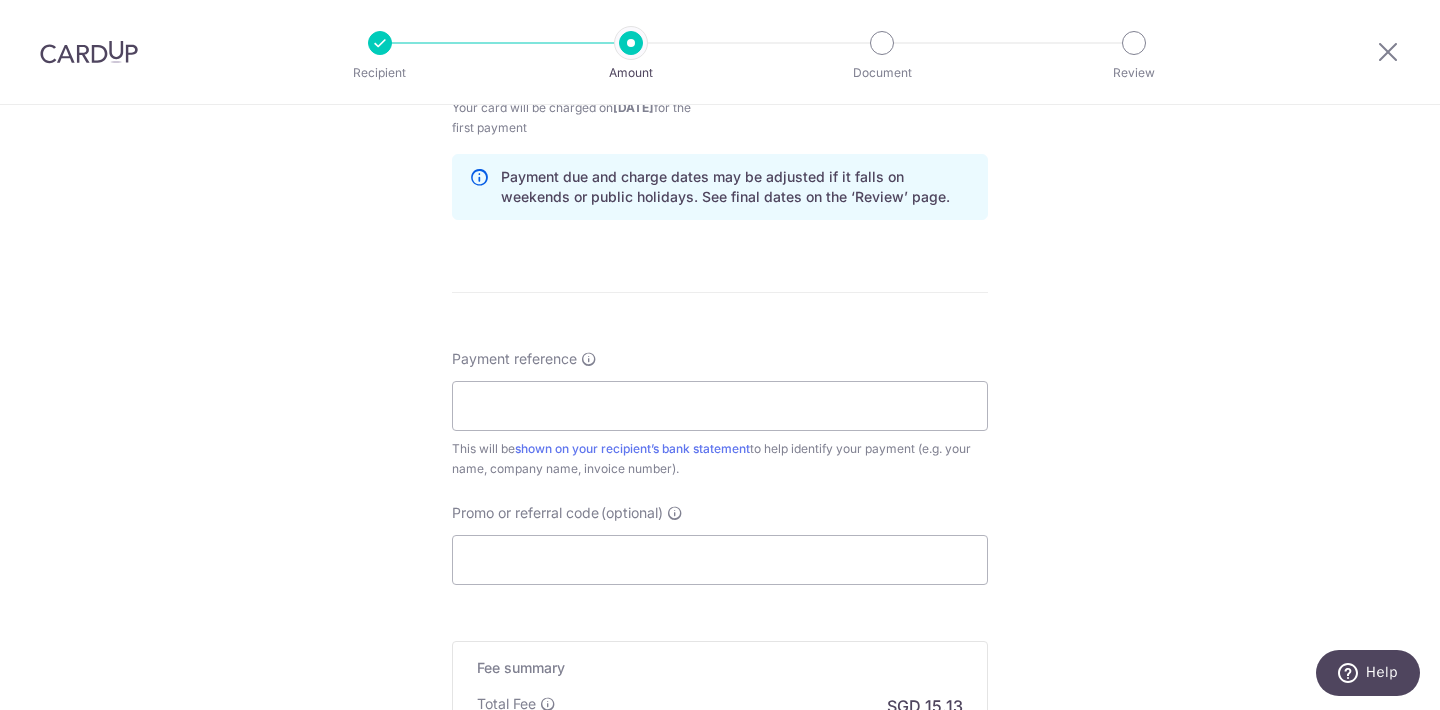 scroll, scrollTop: 1017, scrollLeft: 0, axis: vertical 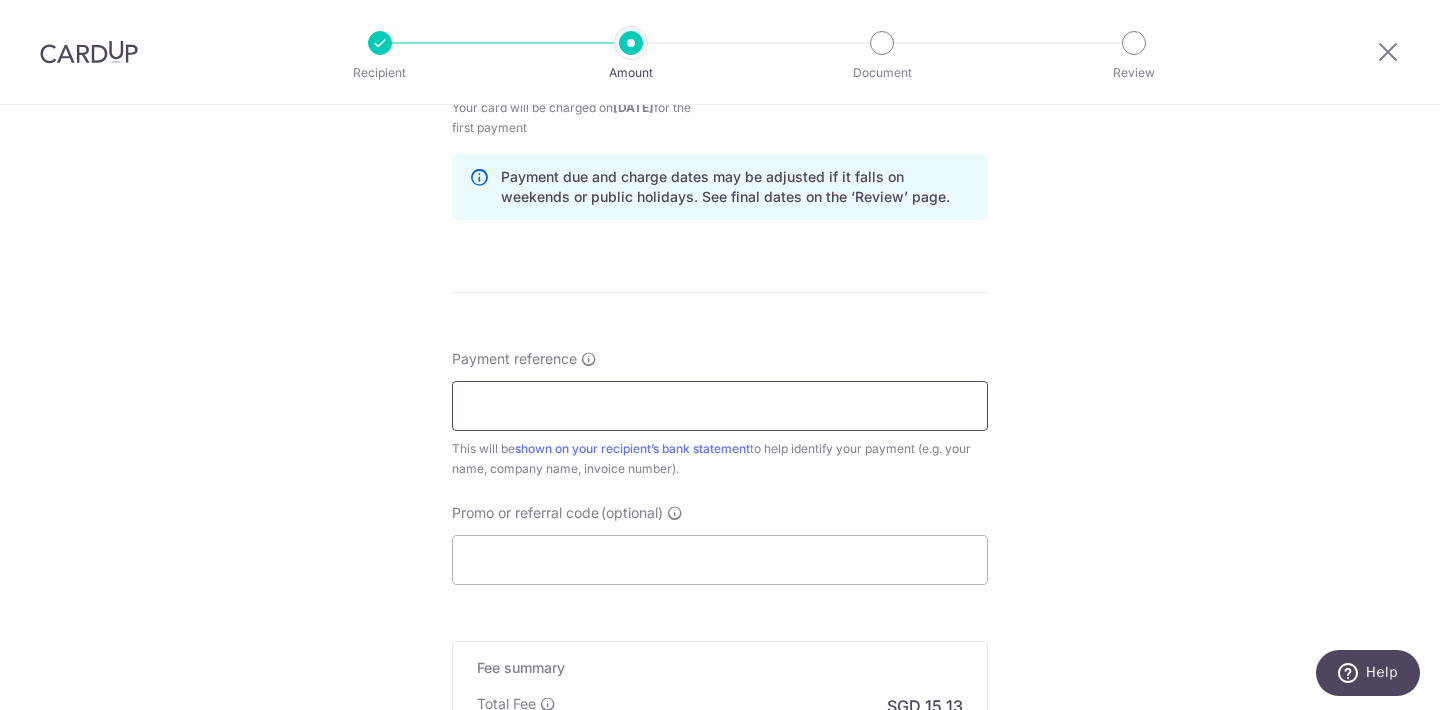 click on "Payment reference" at bounding box center (720, 406) 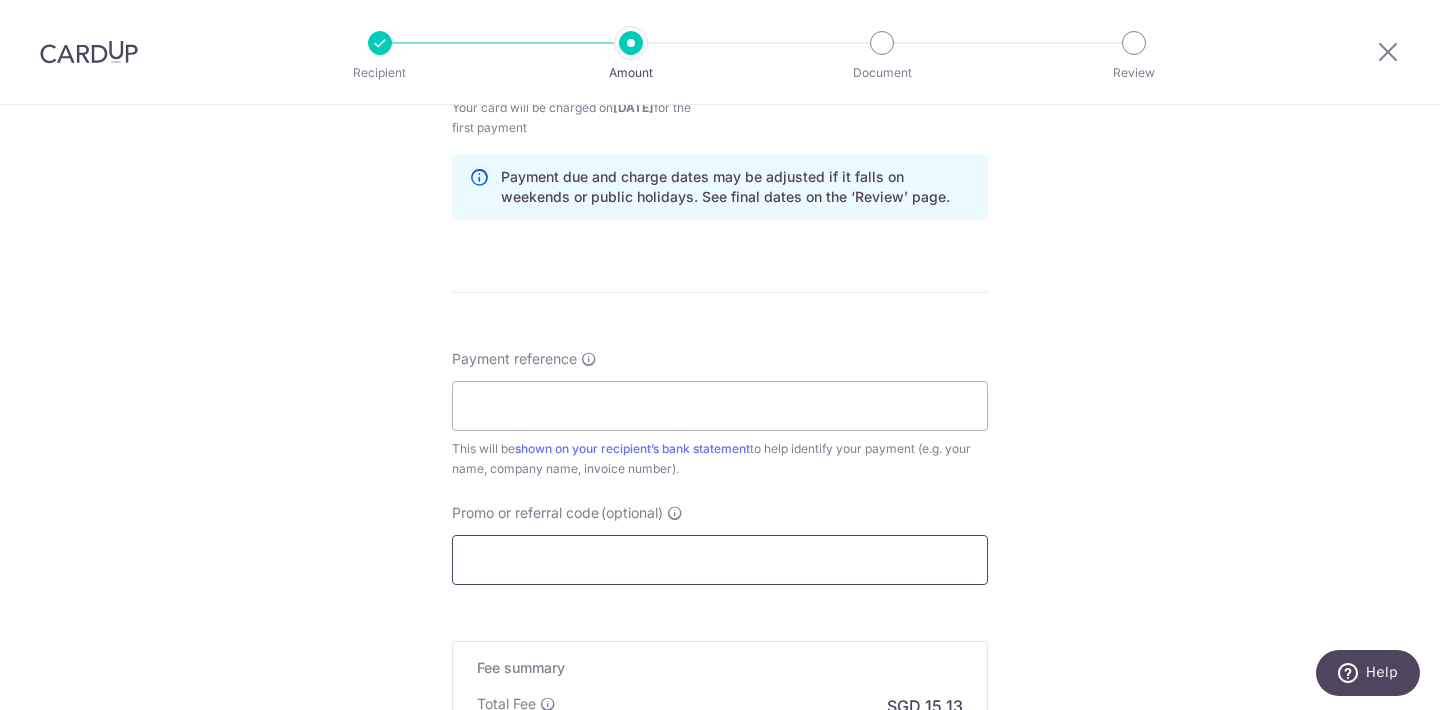 click on "Promo or referral code
(optional)" at bounding box center [720, 560] 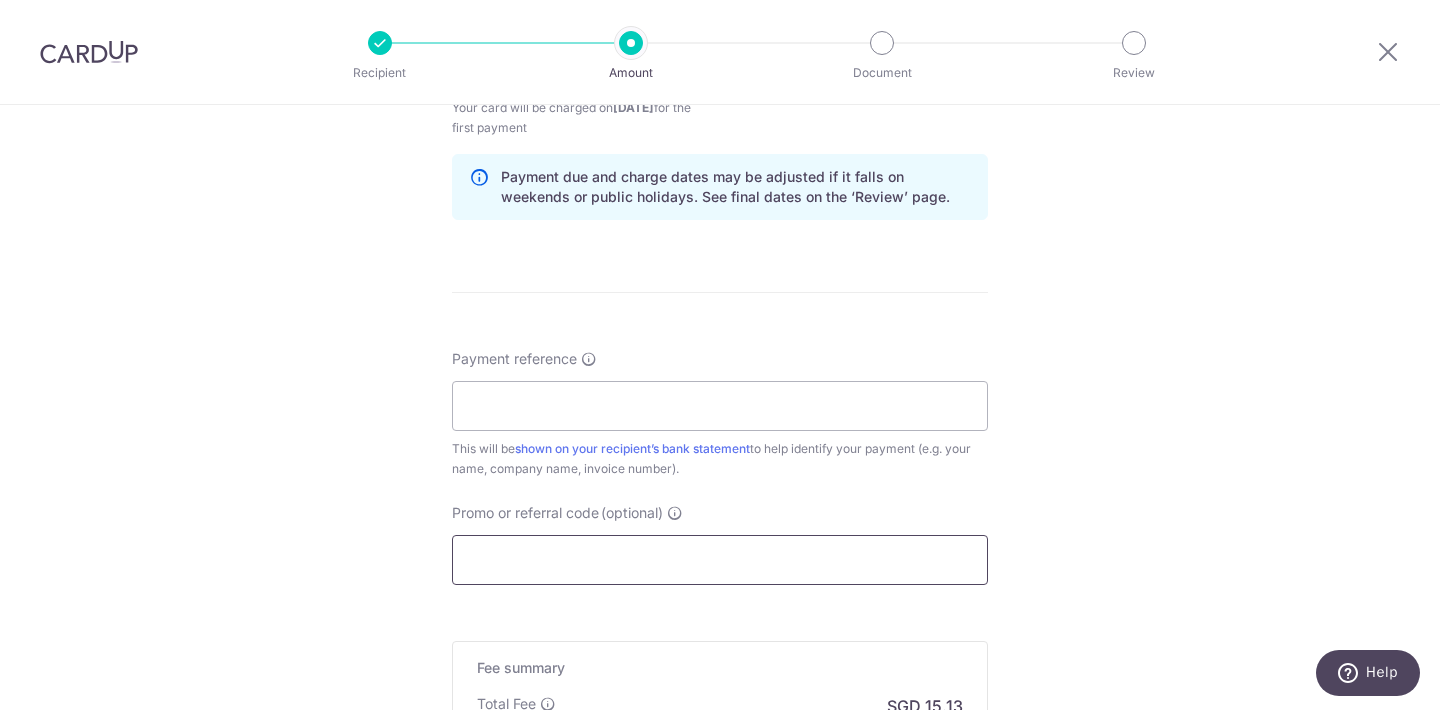 paste on "HOOIYEECHERNC658" 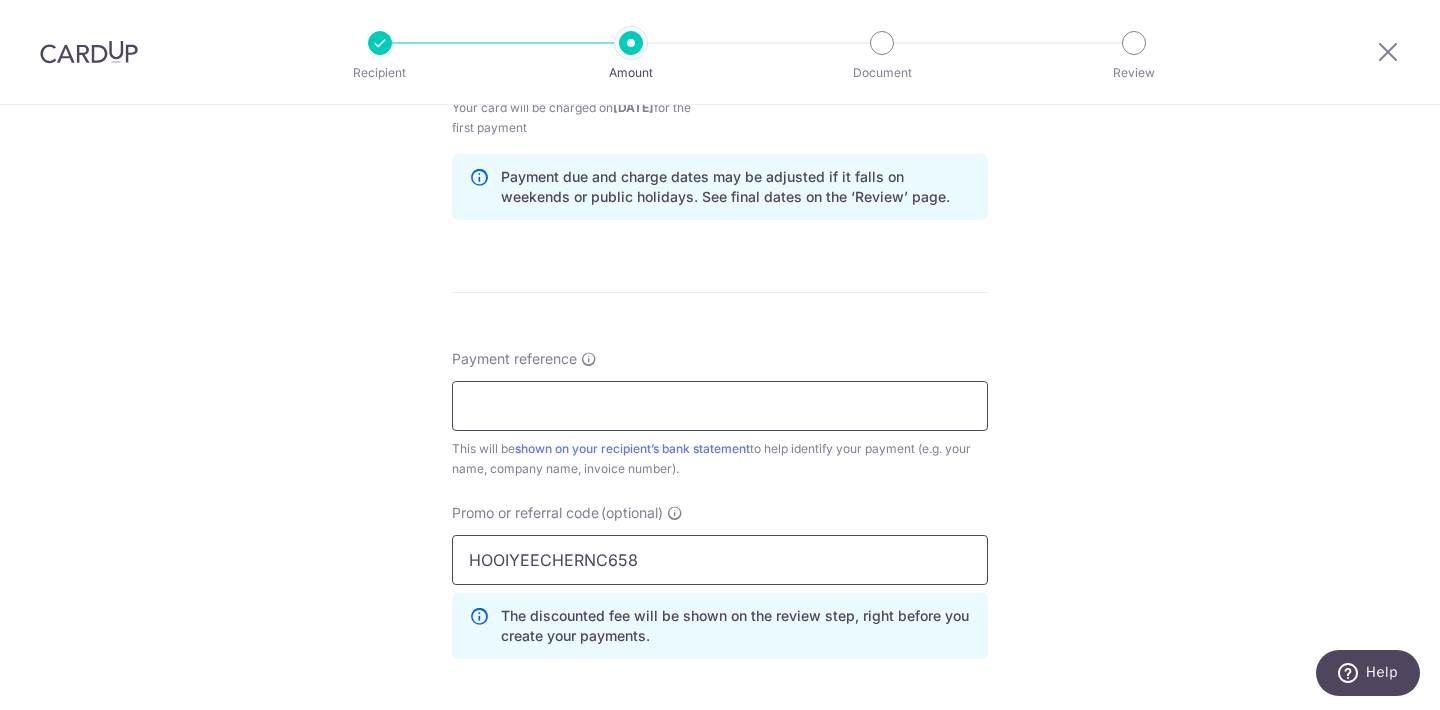 type on "HOOIYEECHERNC658" 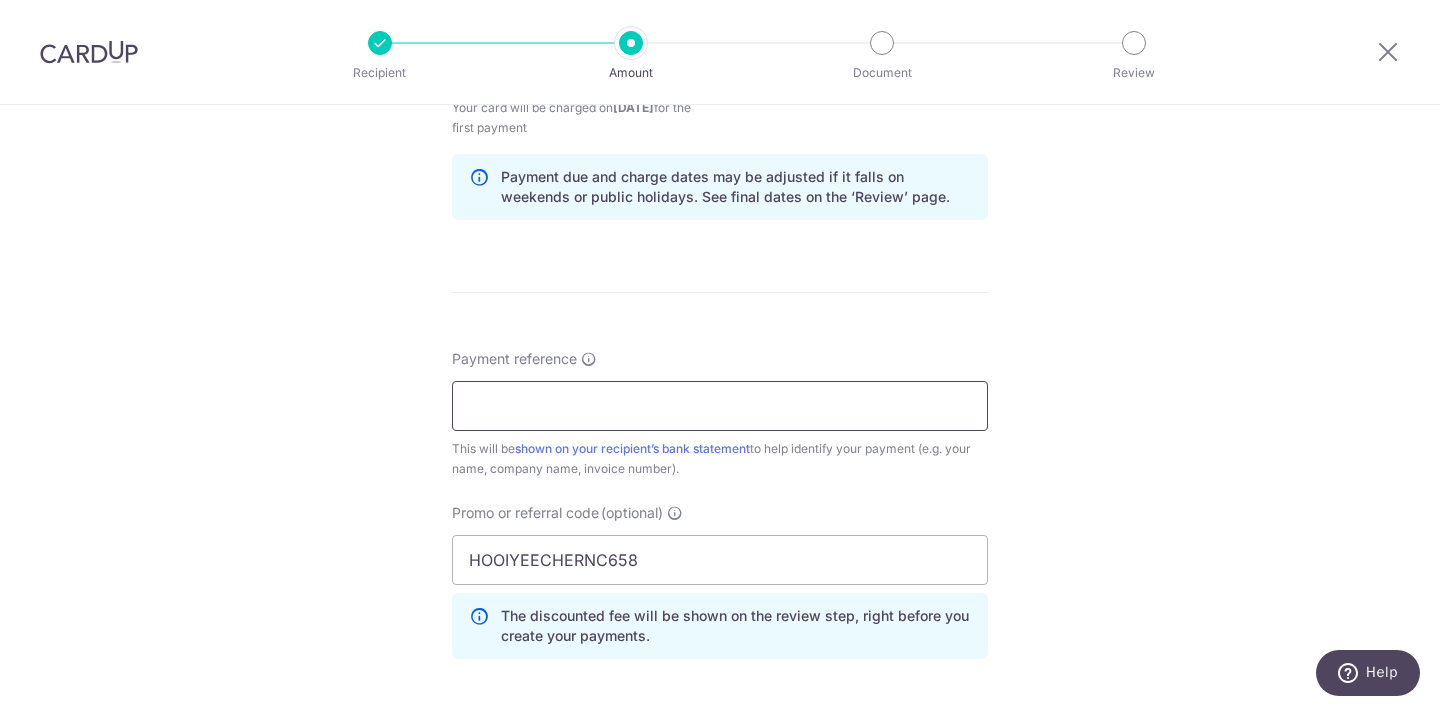 click on "Payment reference" at bounding box center [720, 406] 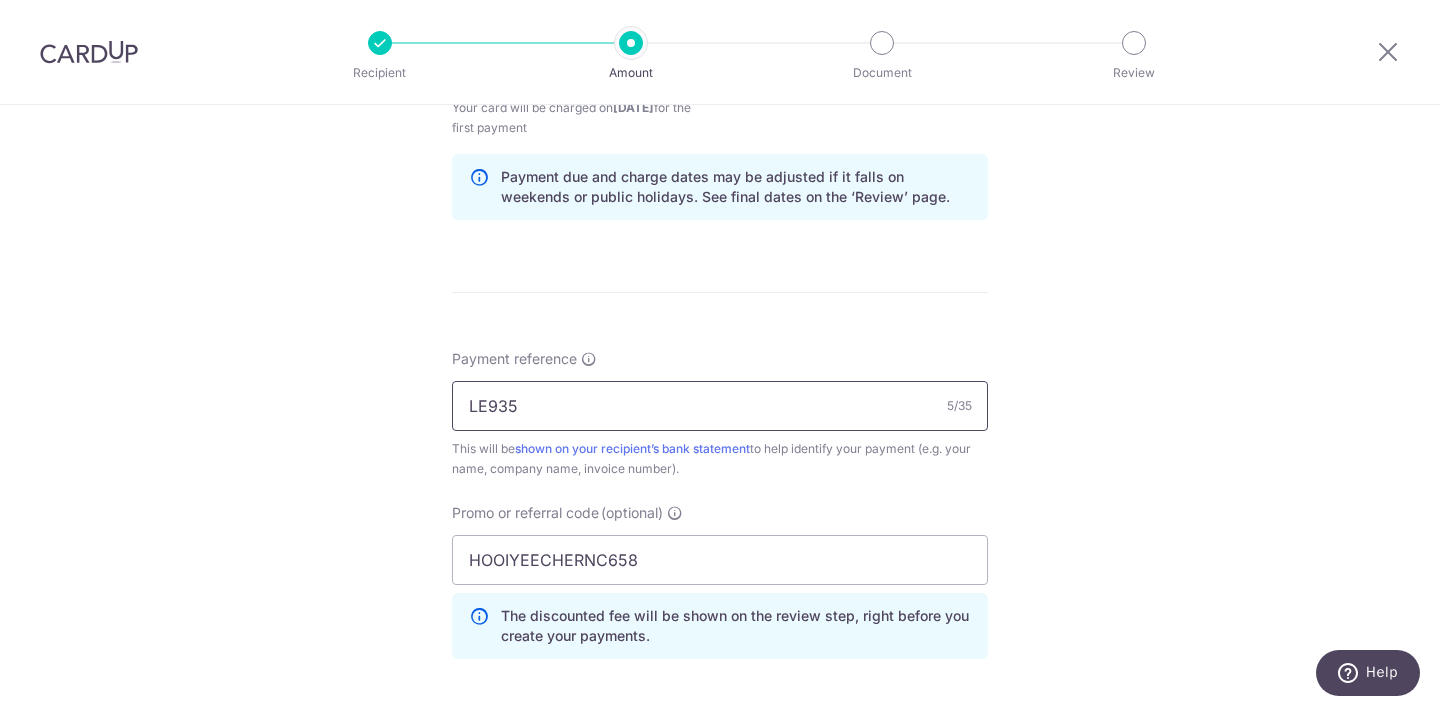 type on "LE935" 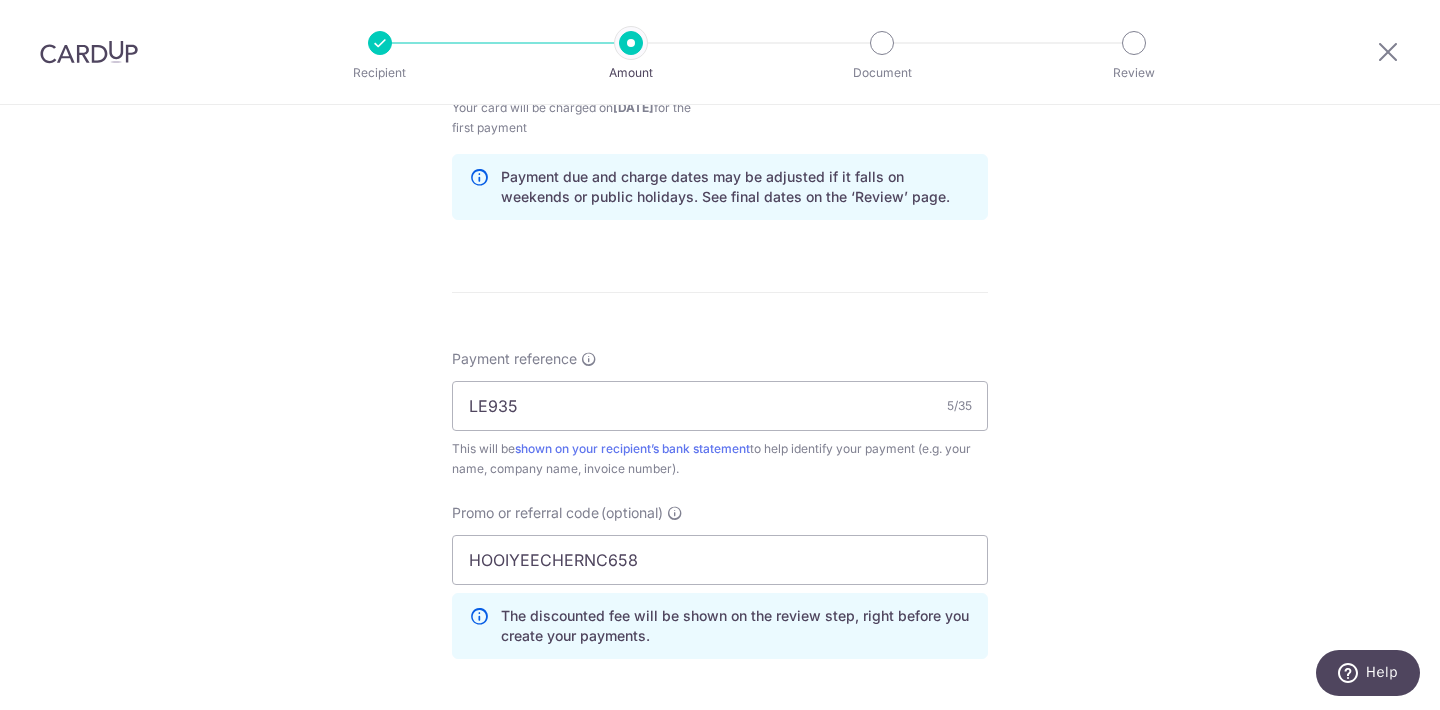 click on "Tell us more about your payment
Enter payment amount
SGD
581.90
581.90
Card added successfully
Select Card
**** 3983
Add credit card
Your Cards
**** 3983
Secure 256-bit SSL
Text
New card details
Card
Secure 256-bit SSL" at bounding box center [720, 88] 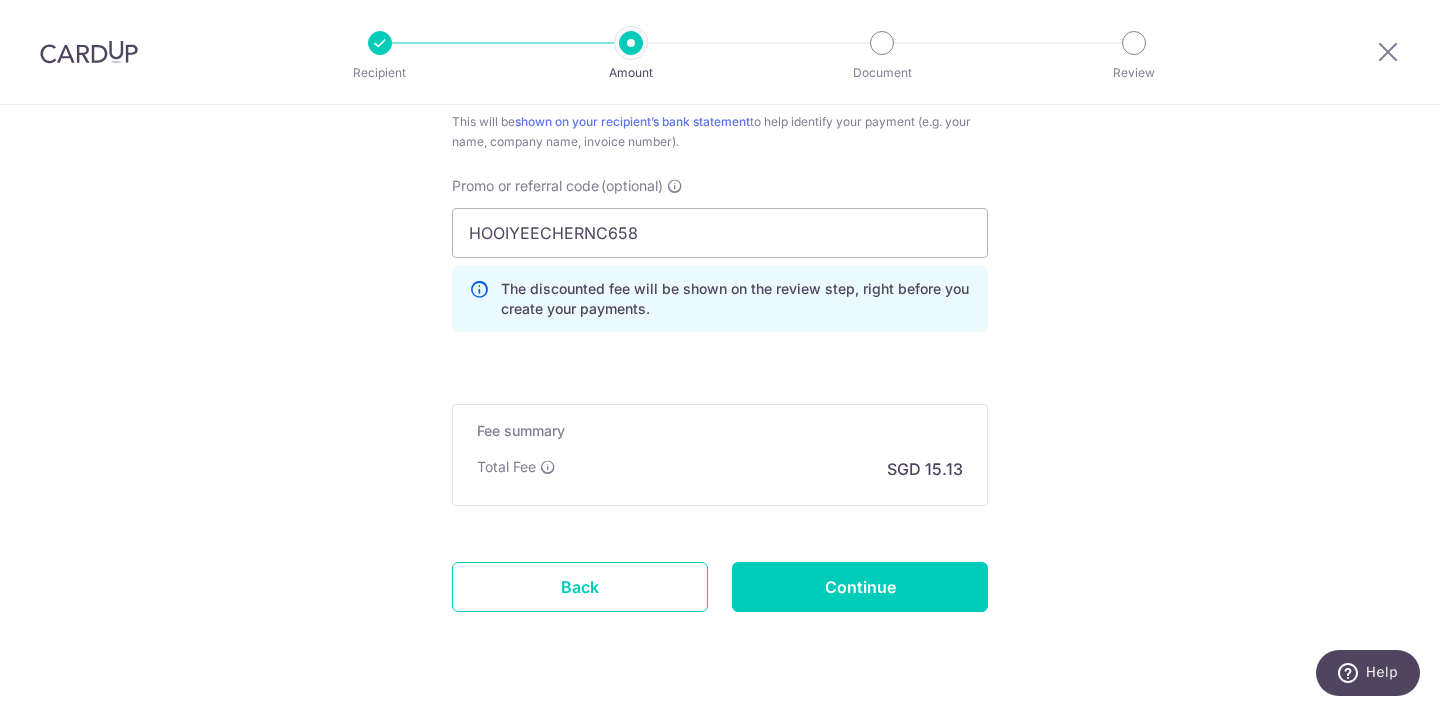 scroll, scrollTop: 1396, scrollLeft: 0, axis: vertical 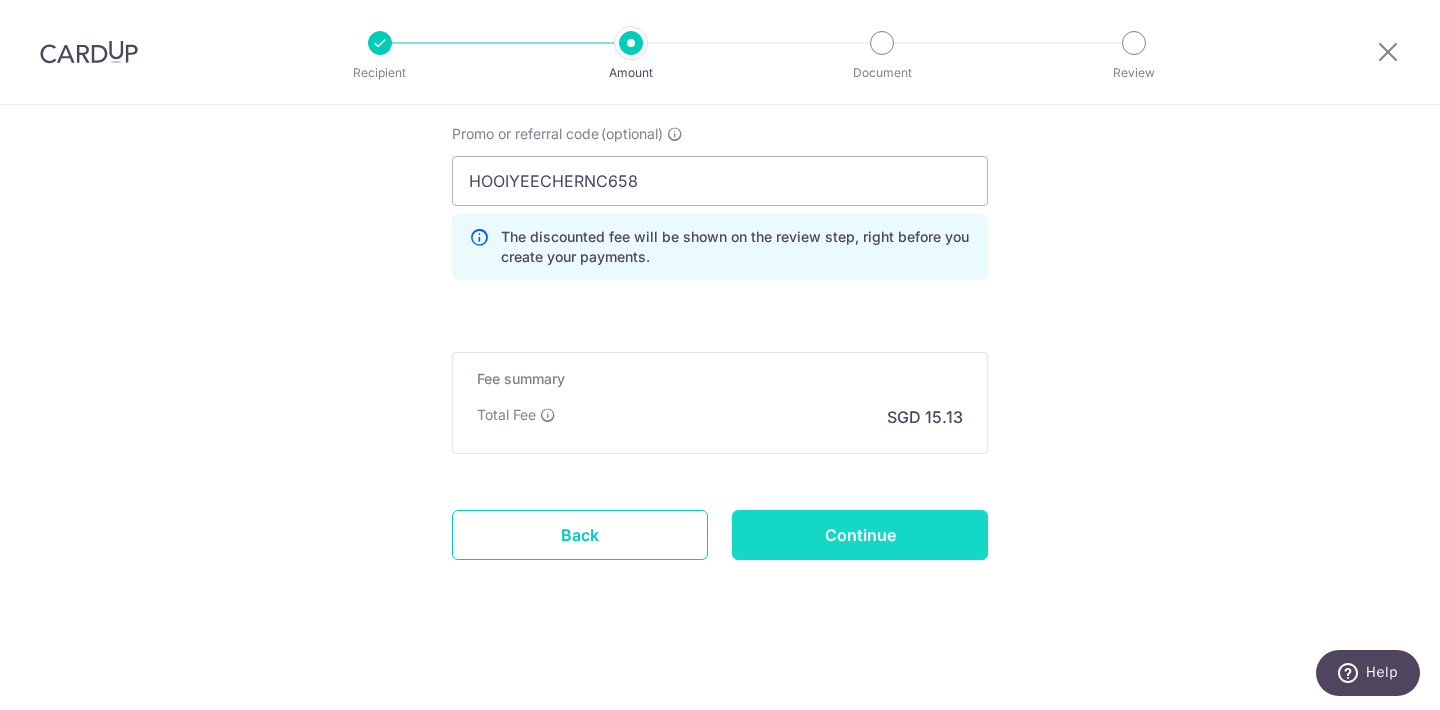 click on "Continue" at bounding box center [860, 535] 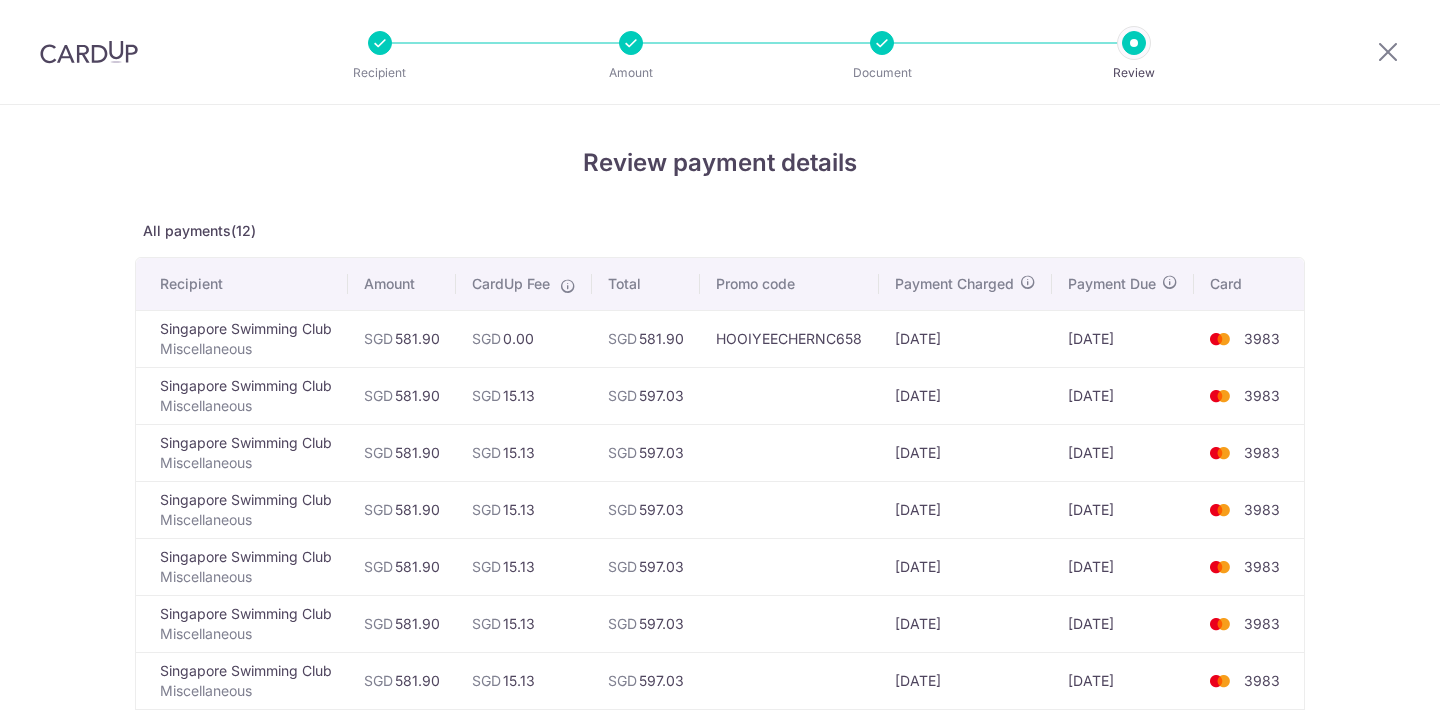 scroll, scrollTop: 0, scrollLeft: 0, axis: both 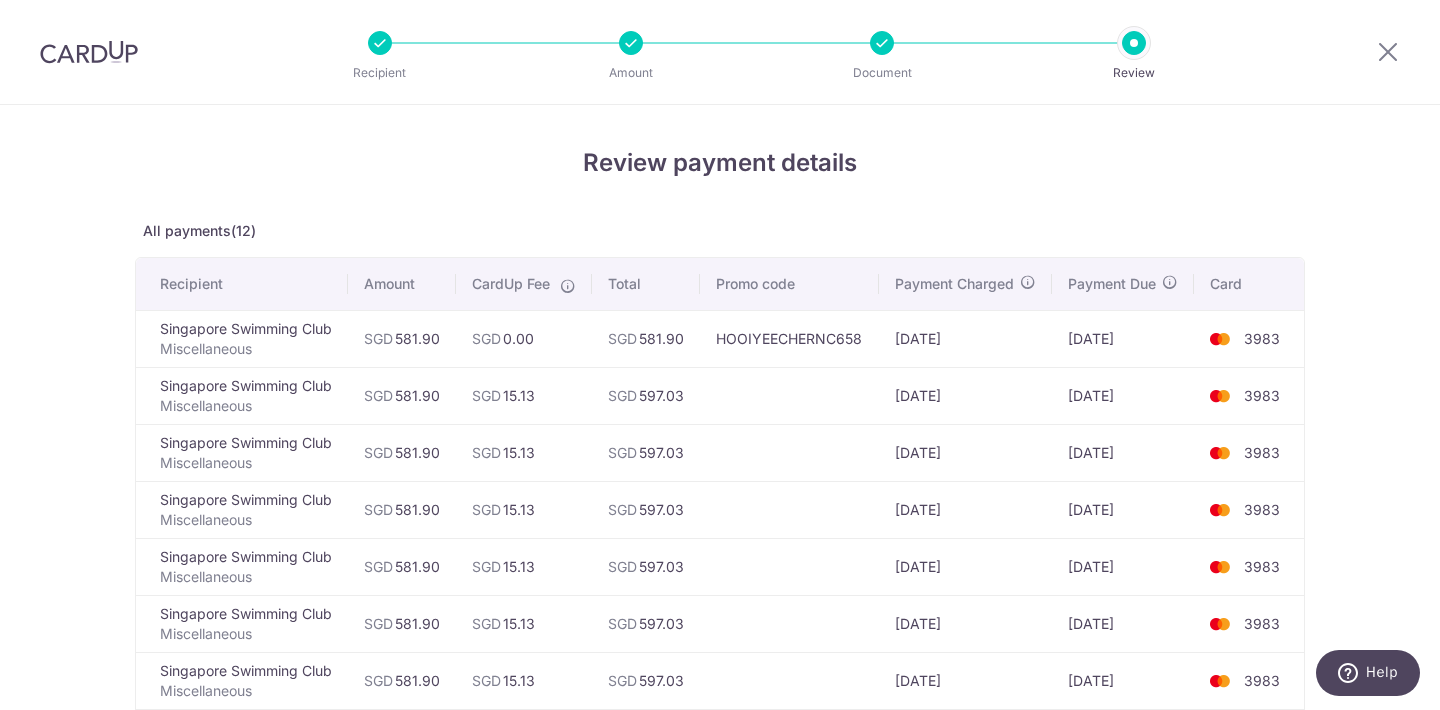 click at bounding box center (789, 395) 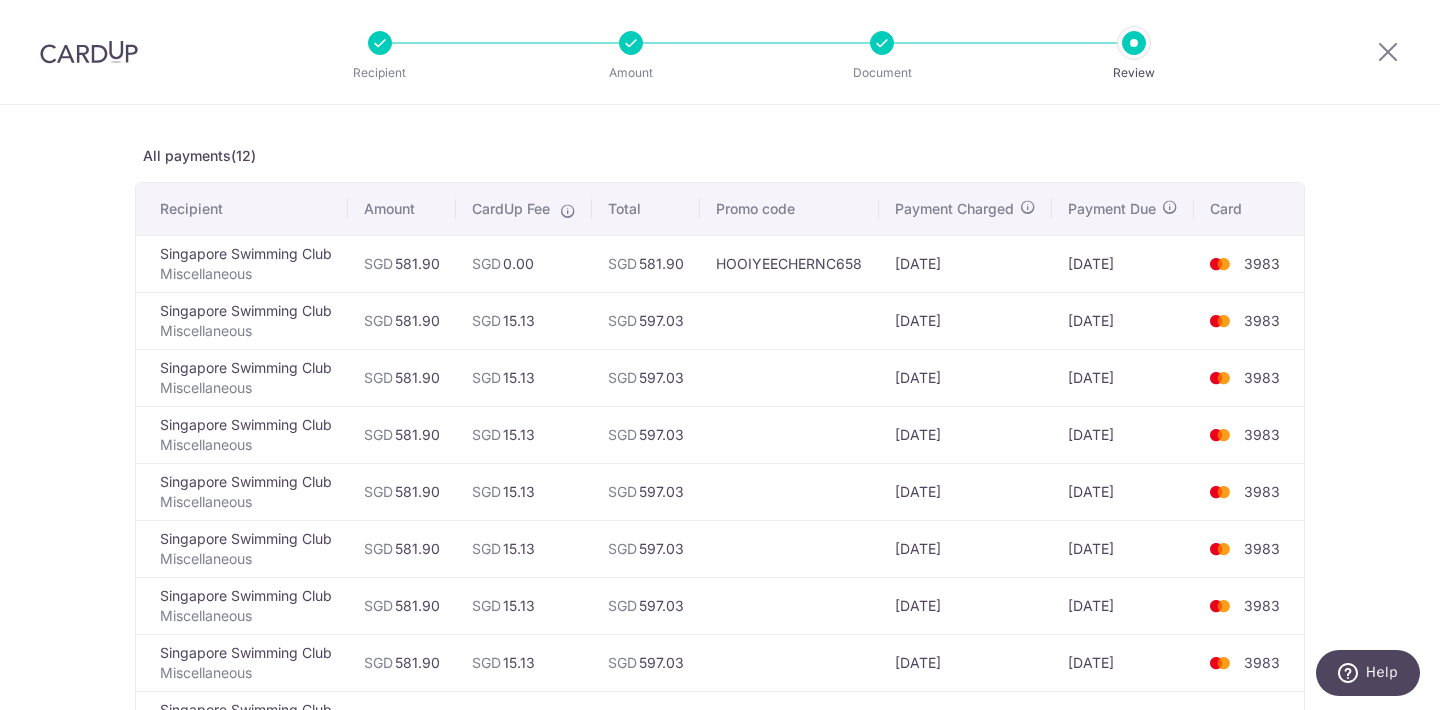scroll, scrollTop: 0, scrollLeft: 0, axis: both 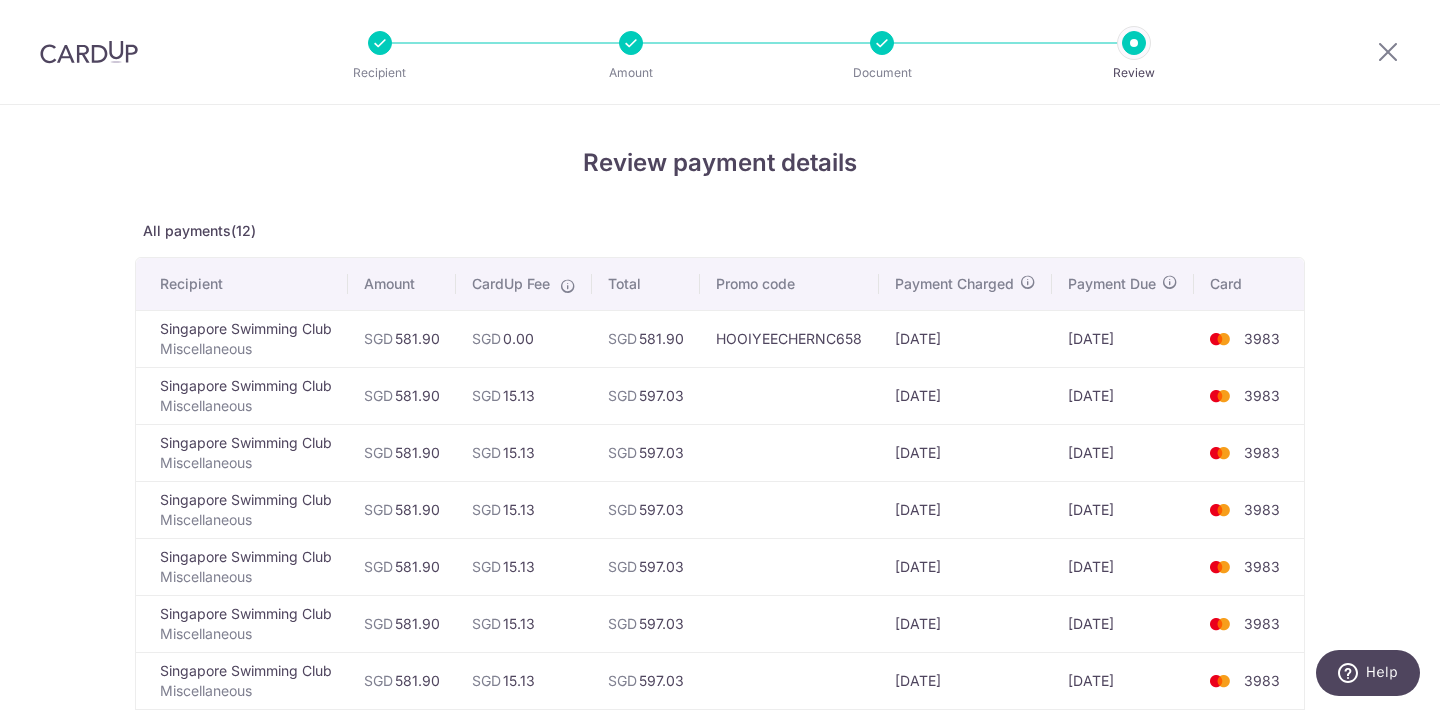 click on "HOOIYEECHERNC658" at bounding box center (789, 338) 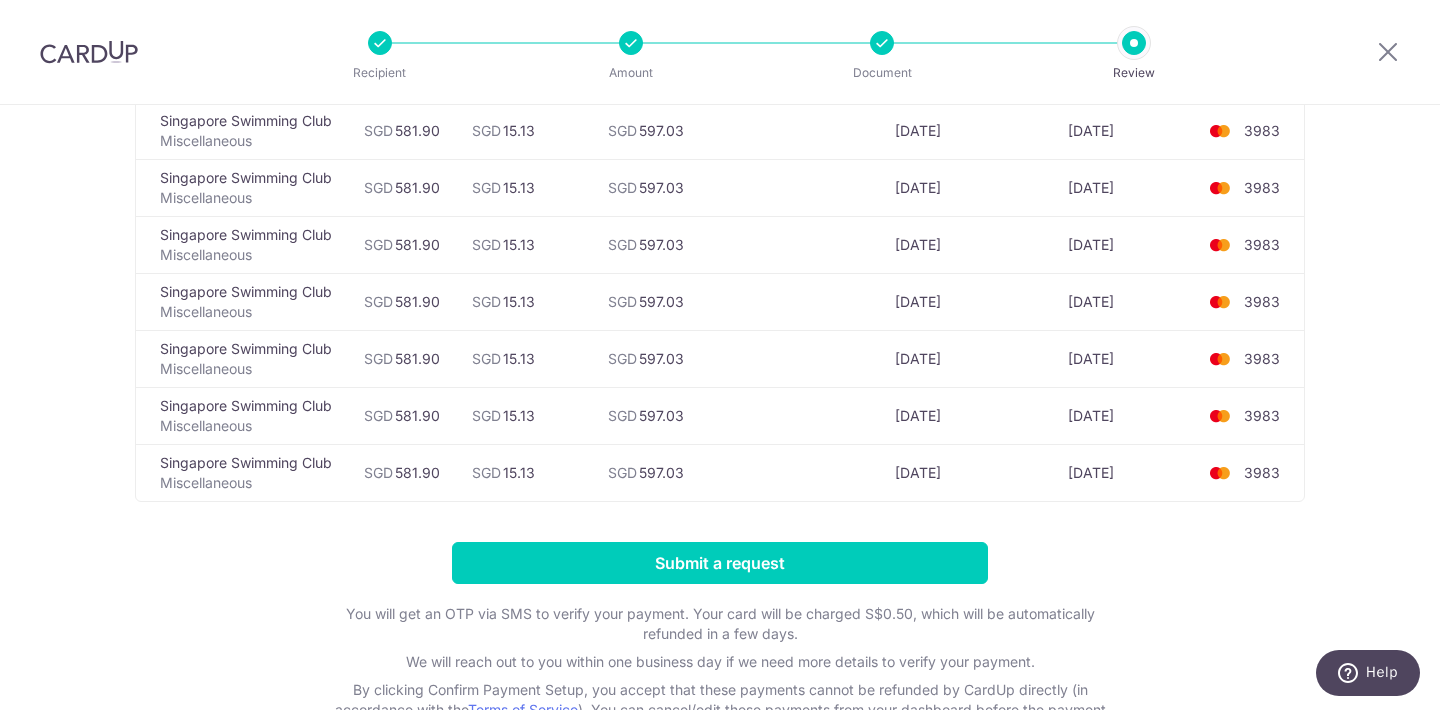 scroll, scrollTop: 661, scrollLeft: 0, axis: vertical 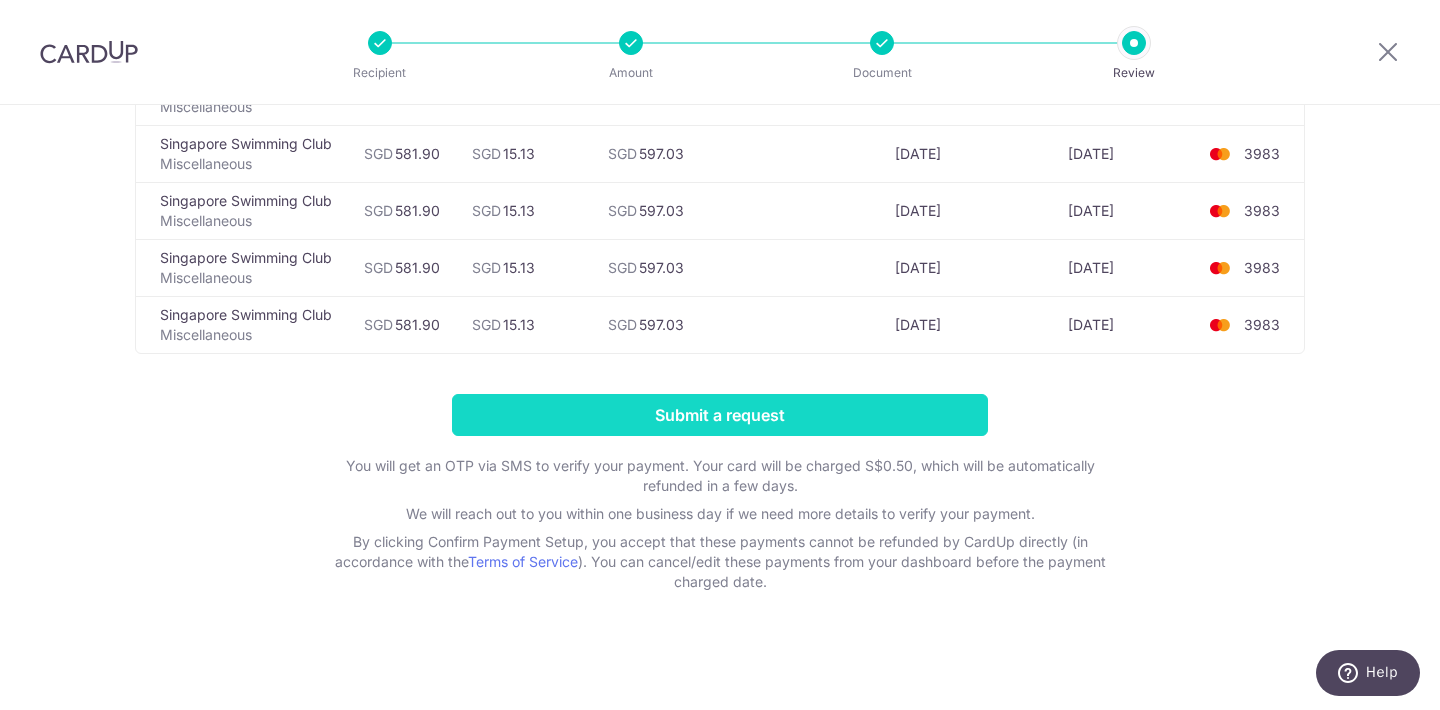 click on "Submit a request" at bounding box center [720, 415] 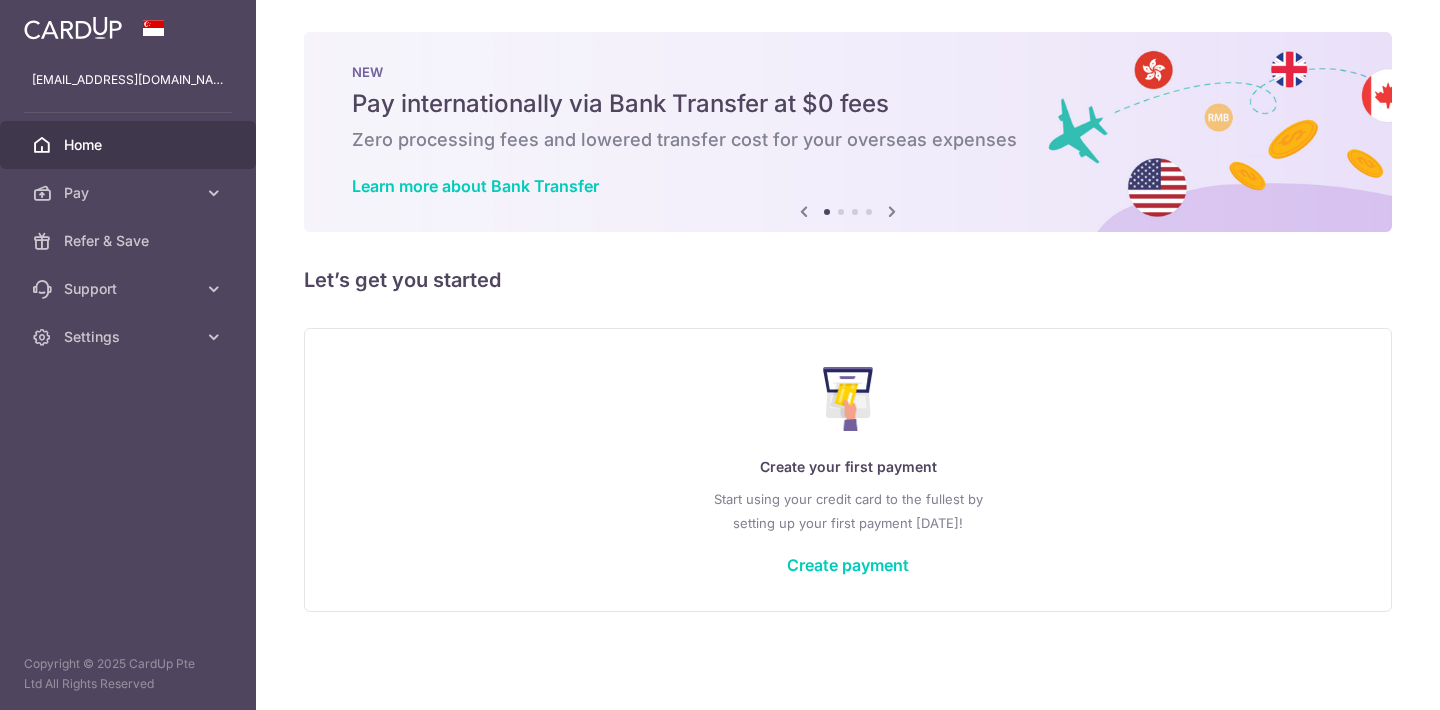 scroll, scrollTop: 0, scrollLeft: 0, axis: both 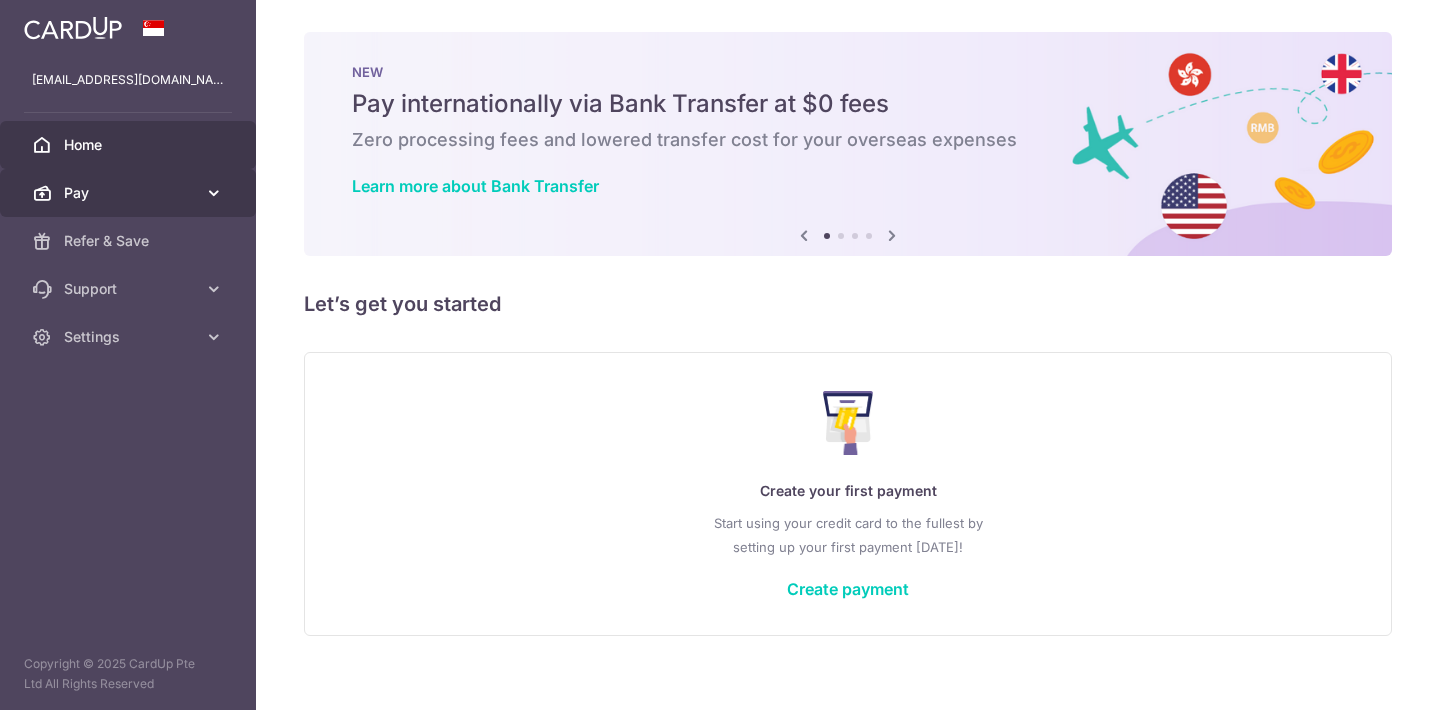 click on "Pay" at bounding box center [130, 193] 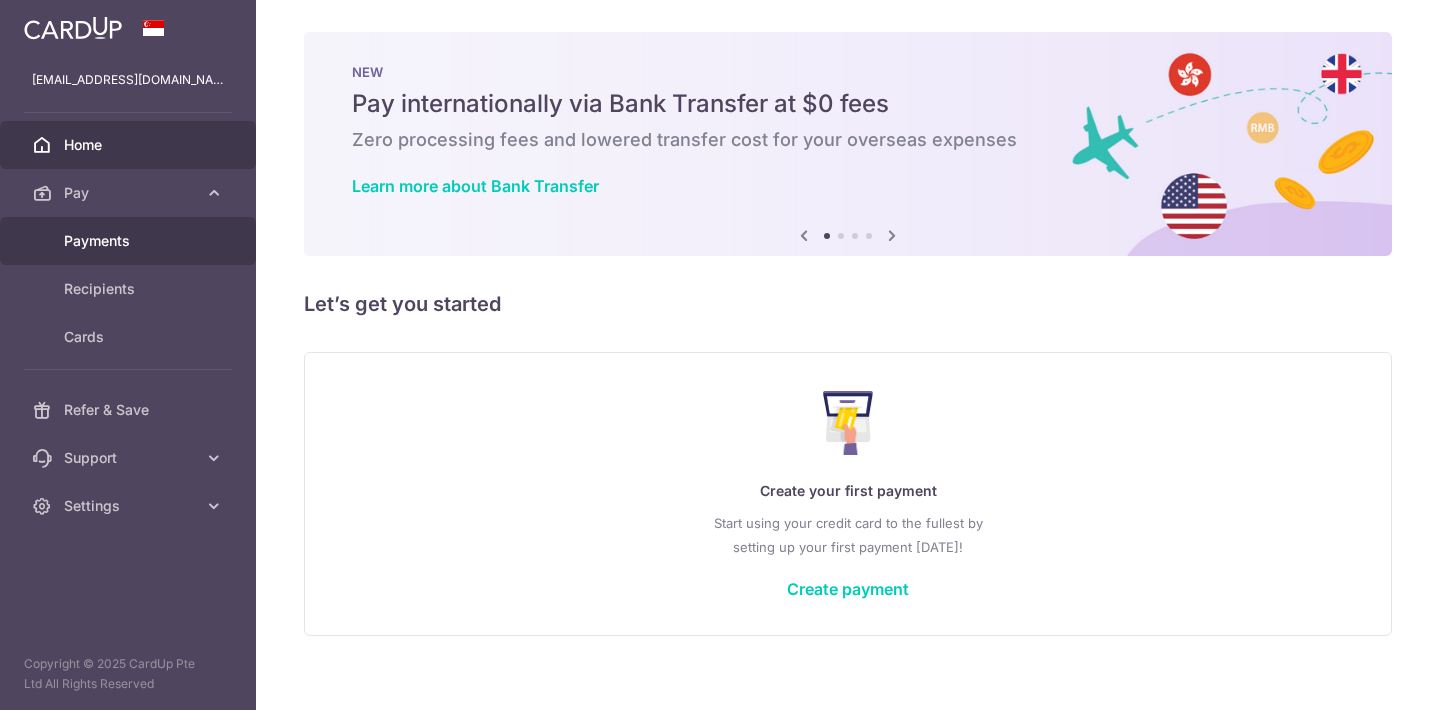 click on "Payments" at bounding box center (130, 241) 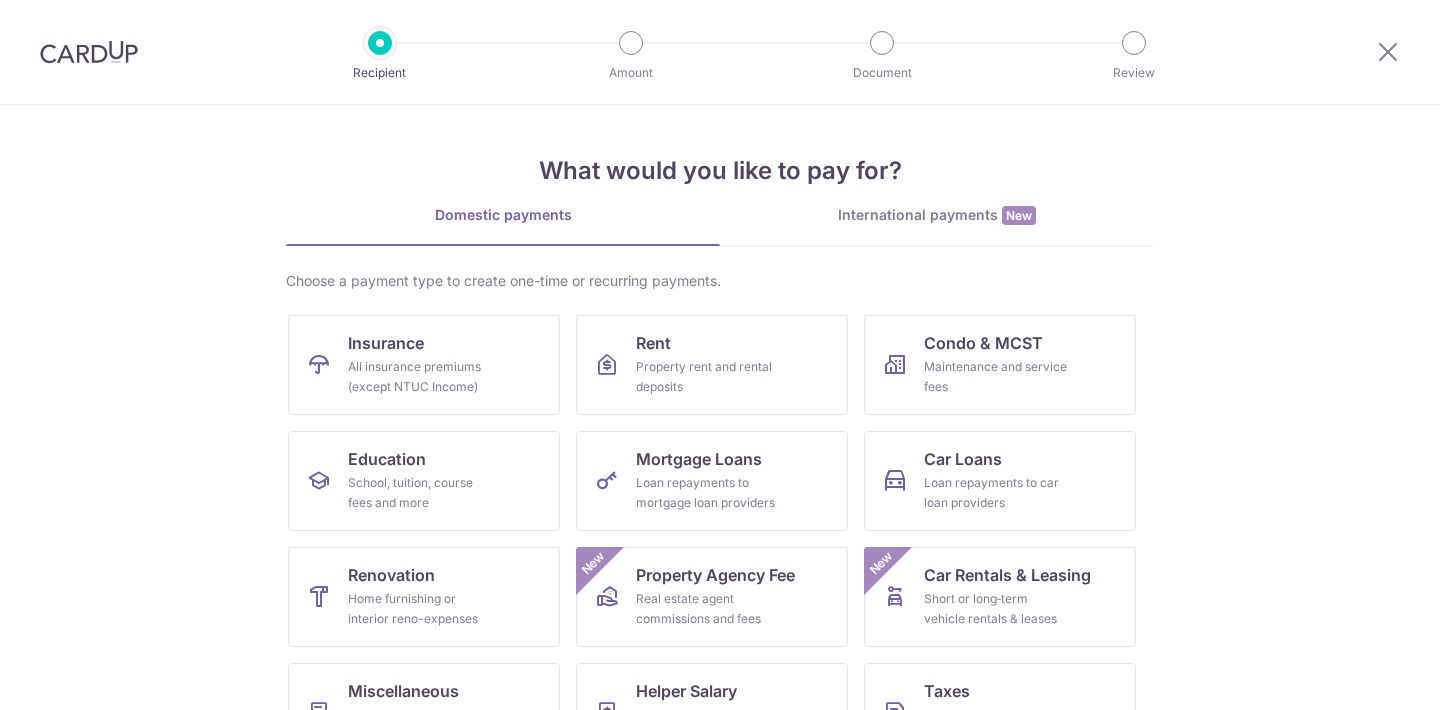 scroll, scrollTop: 0, scrollLeft: 0, axis: both 